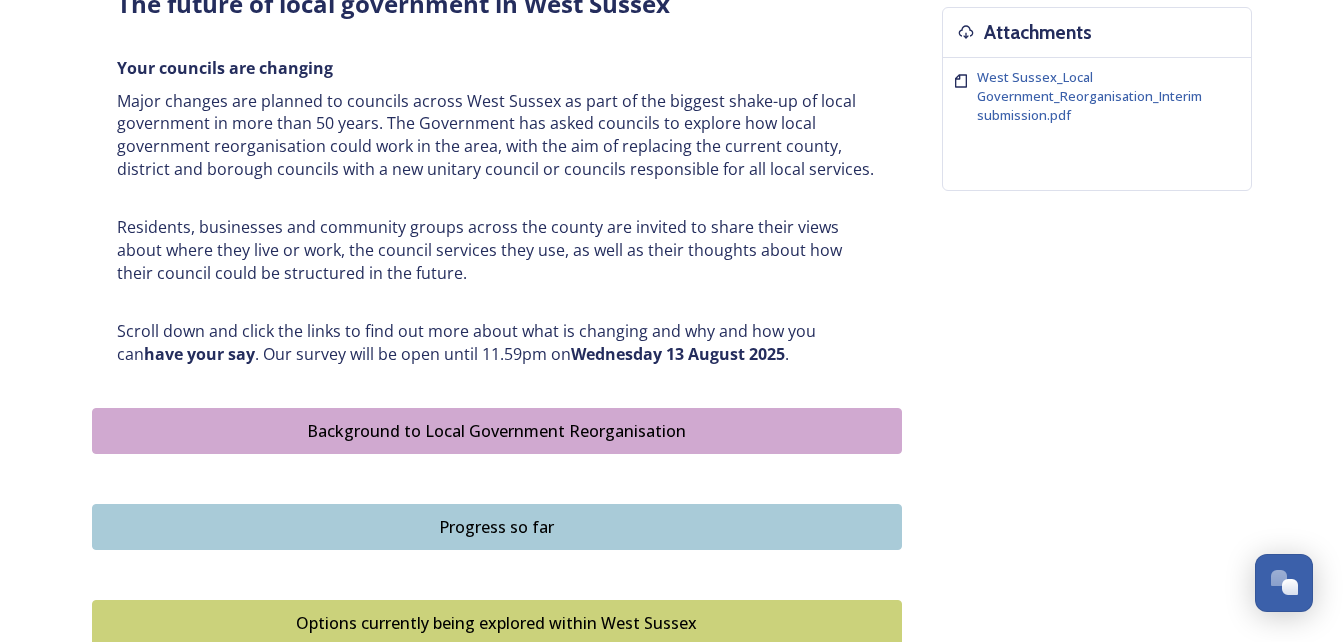 scroll, scrollTop: 840, scrollLeft: 0, axis: vertical 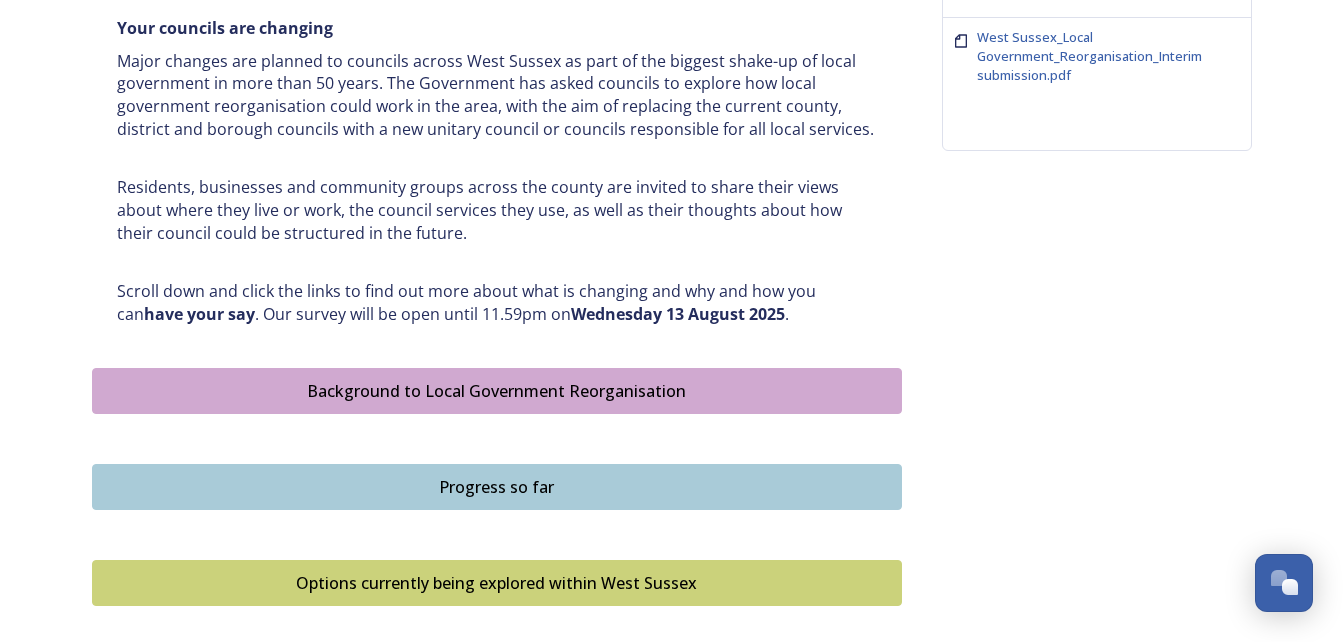 click on "Background to Local Government Reorganisation" at bounding box center [497, 391] 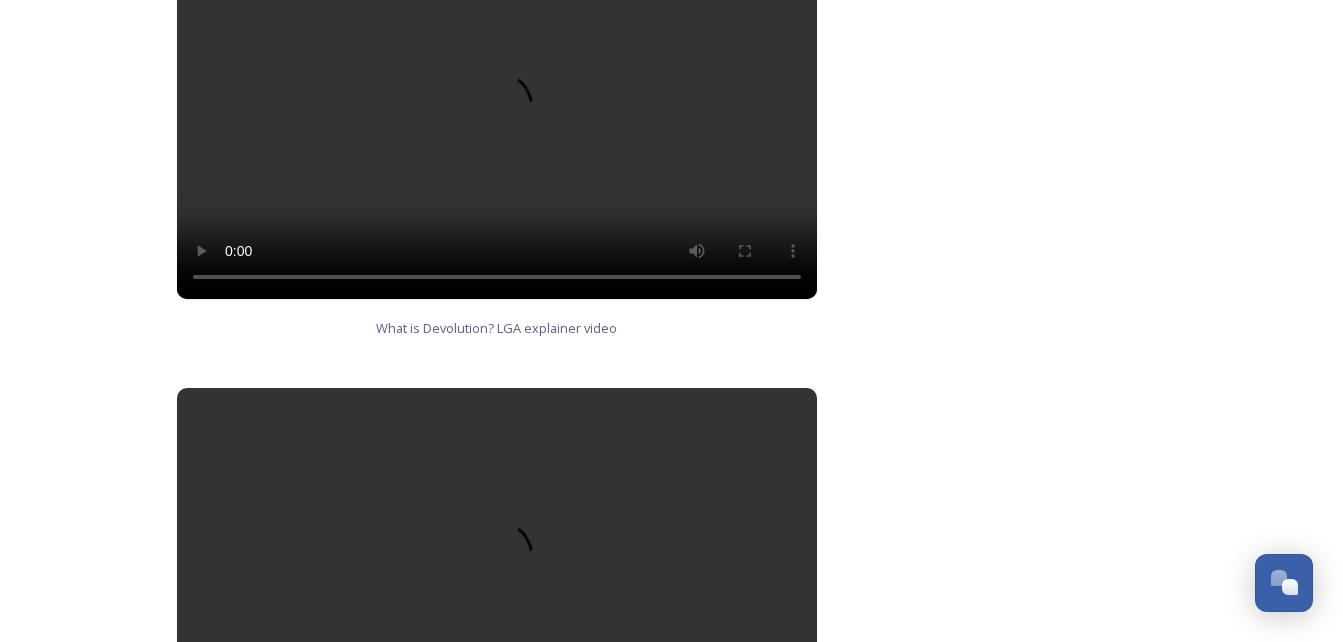scroll, scrollTop: 1240, scrollLeft: 0, axis: vertical 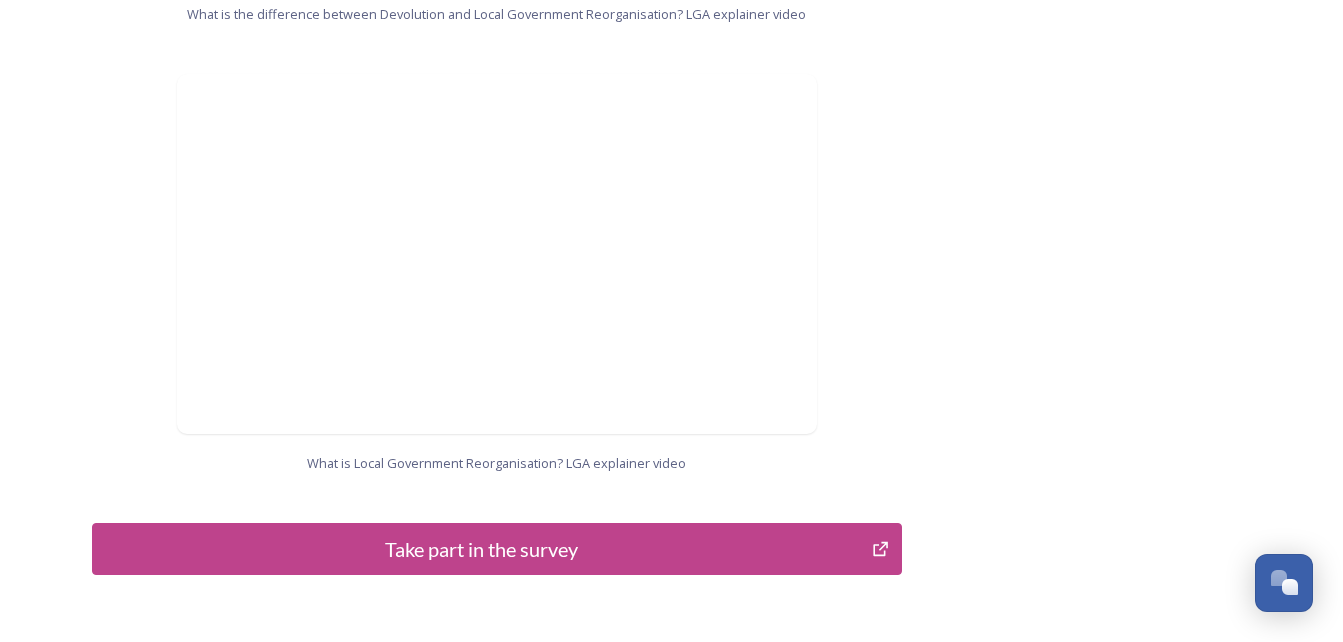 click on "Take part in the survey" at bounding box center [482, 549] 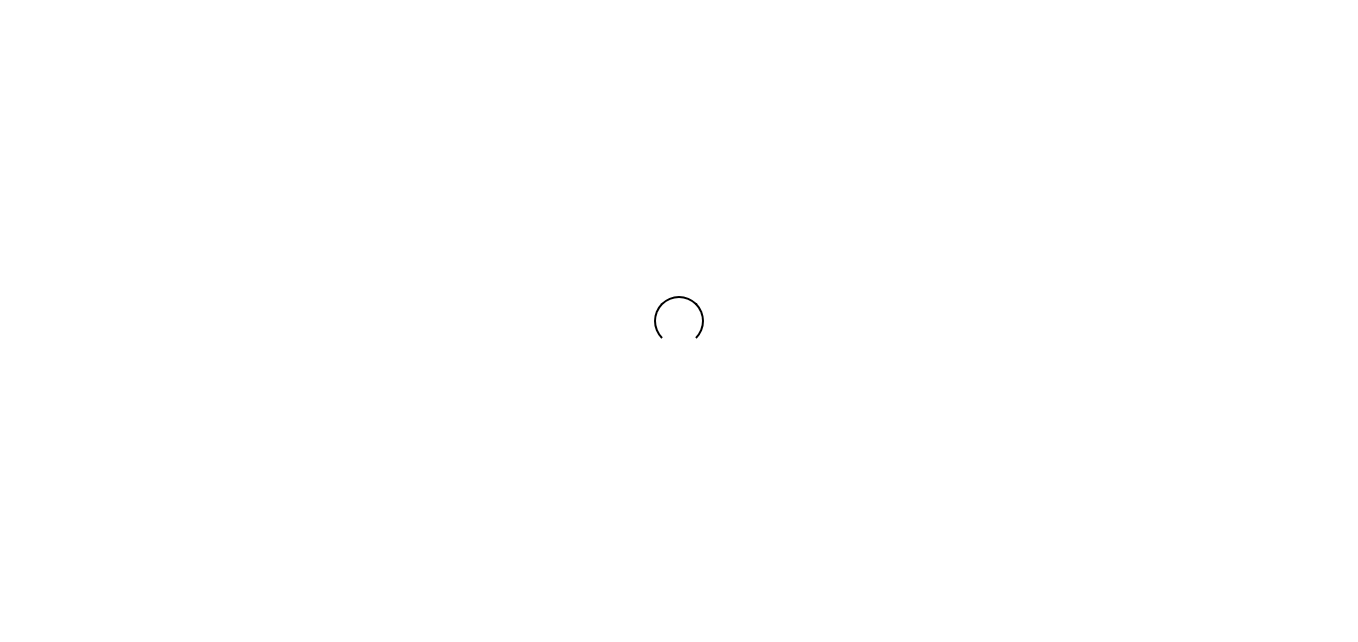 scroll, scrollTop: 0, scrollLeft: 0, axis: both 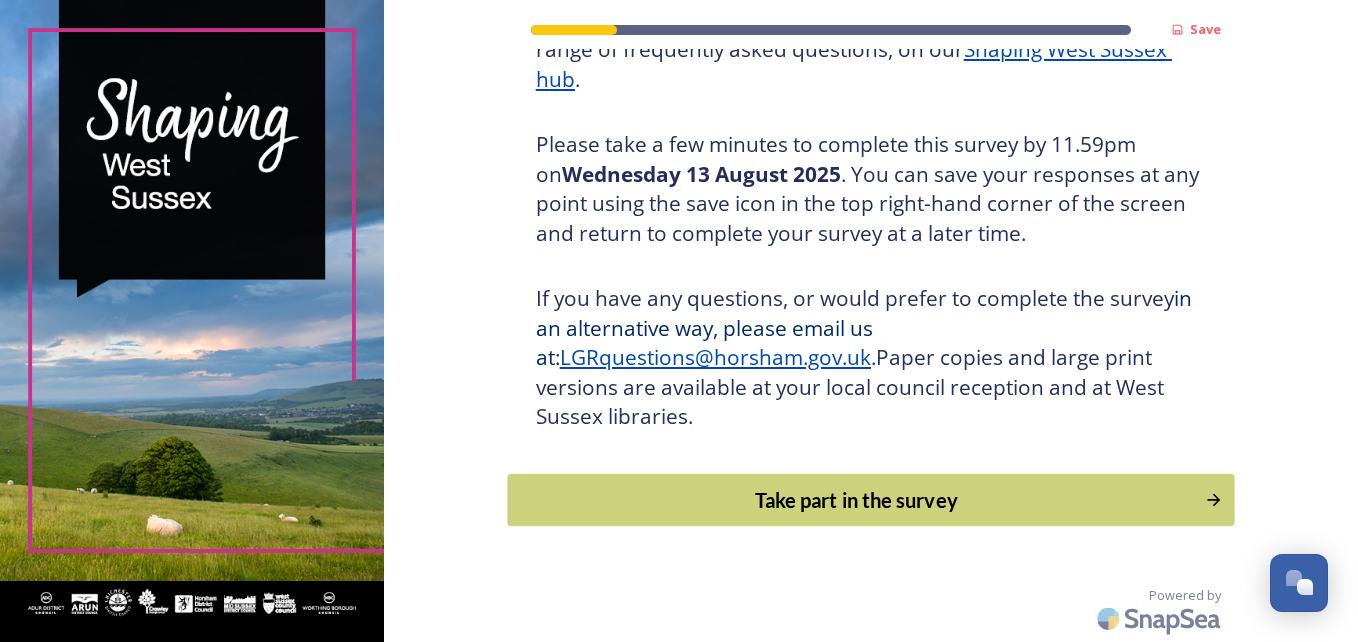 click on "Take part in the survey" at bounding box center [870, 499] 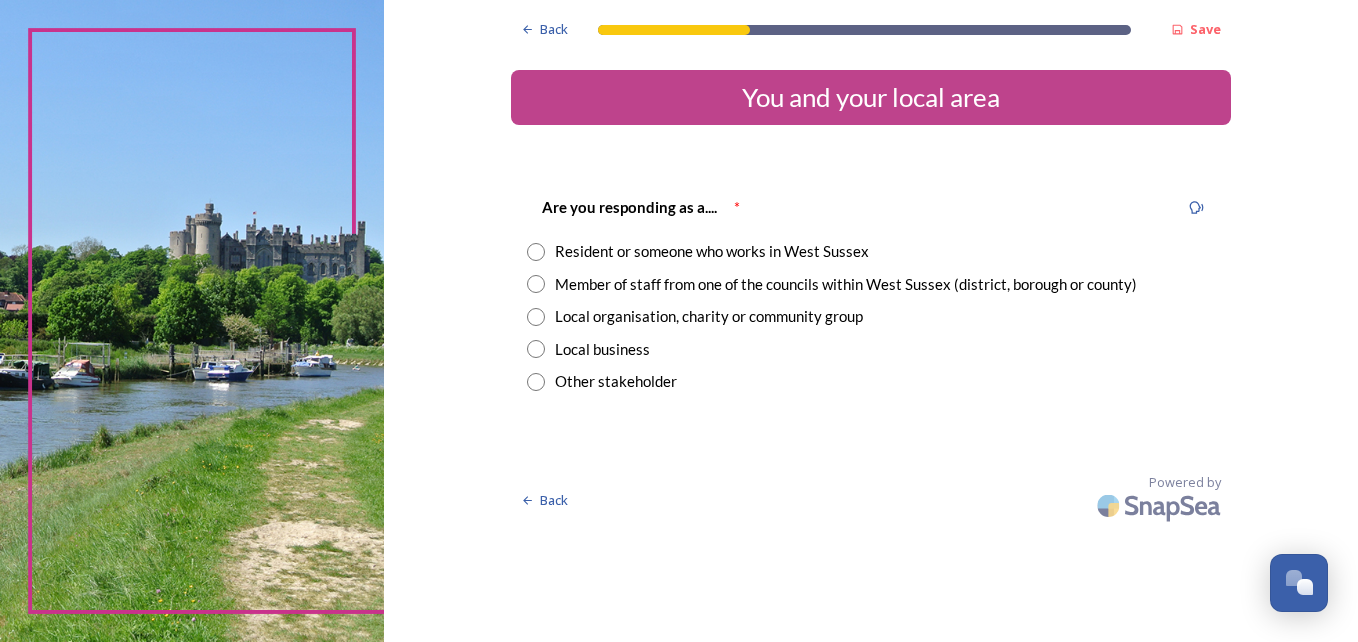 click at bounding box center (536, 252) 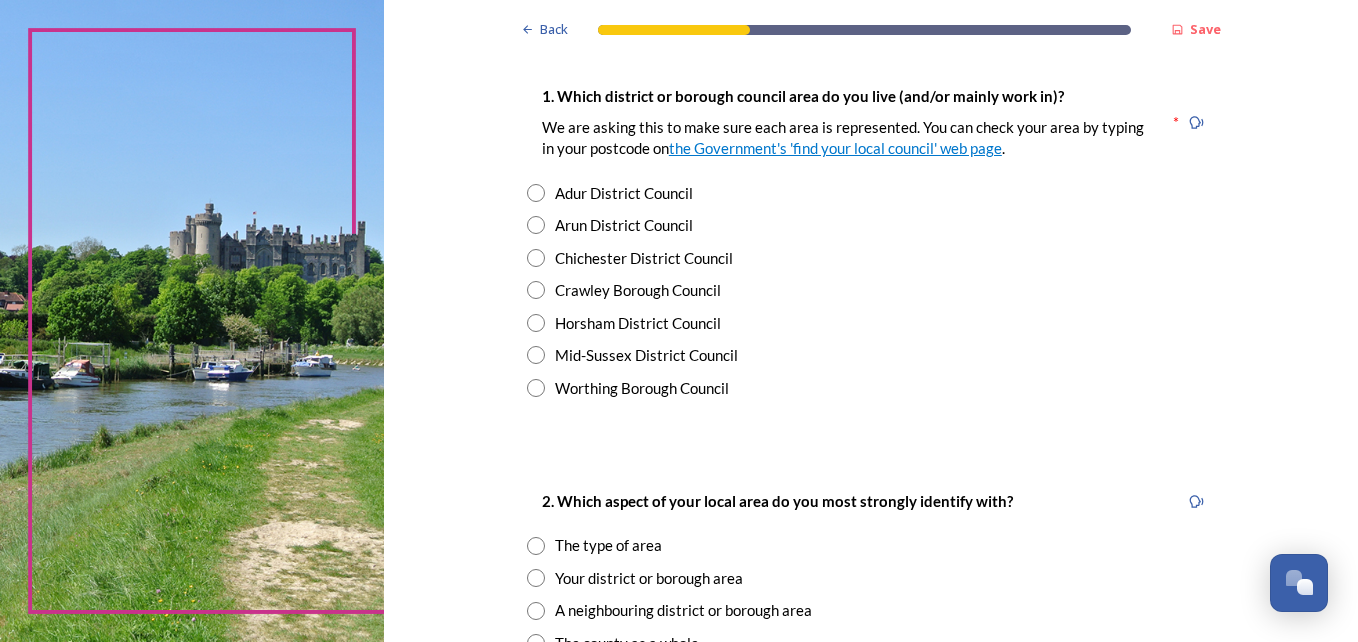 scroll, scrollTop: 391, scrollLeft: 0, axis: vertical 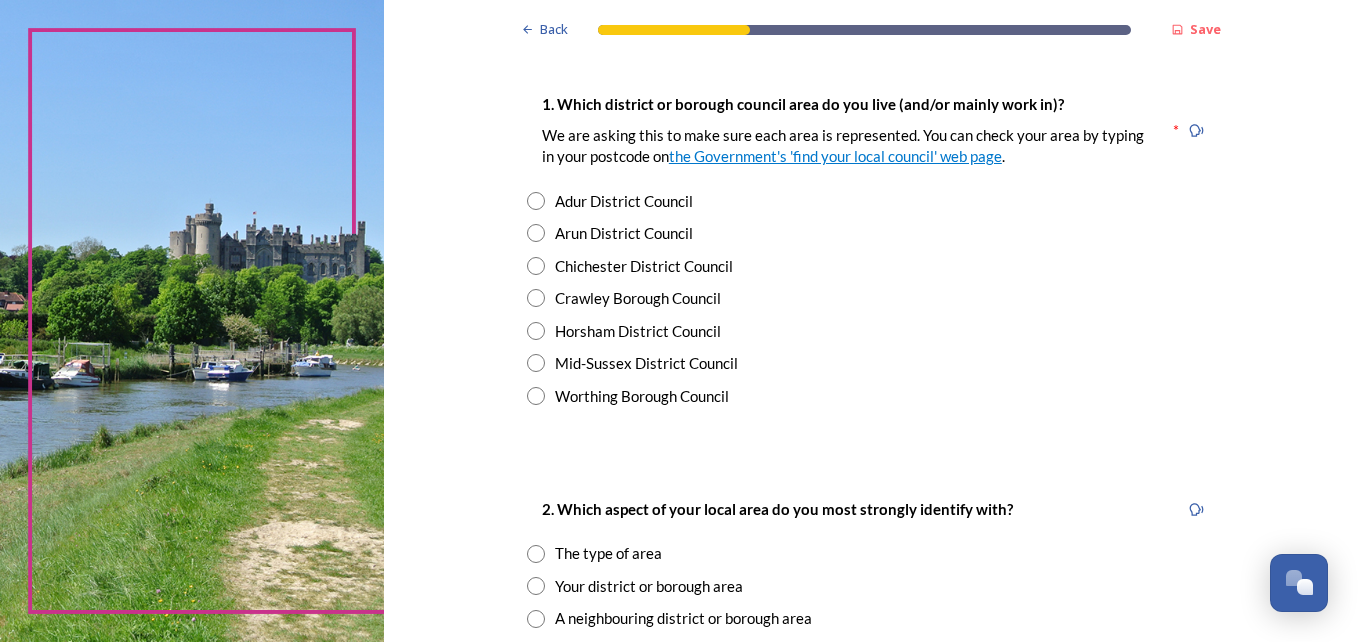 click at bounding box center (536, 331) 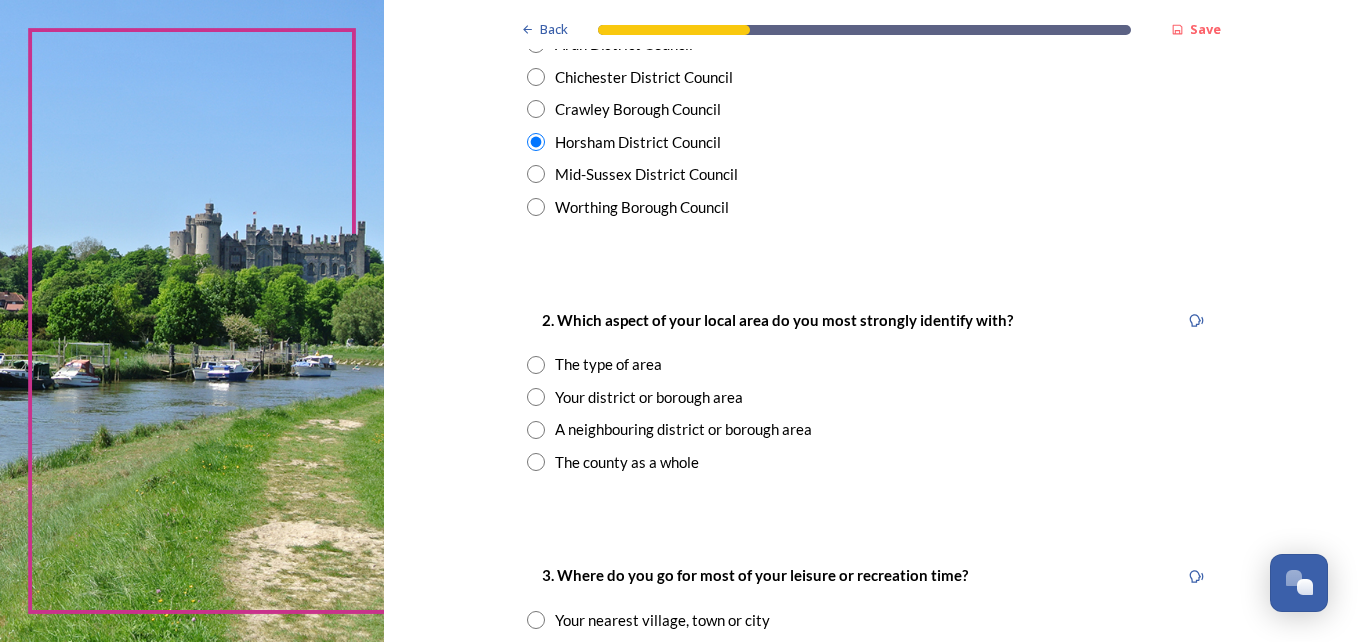 scroll, scrollTop: 671, scrollLeft: 0, axis: vertical 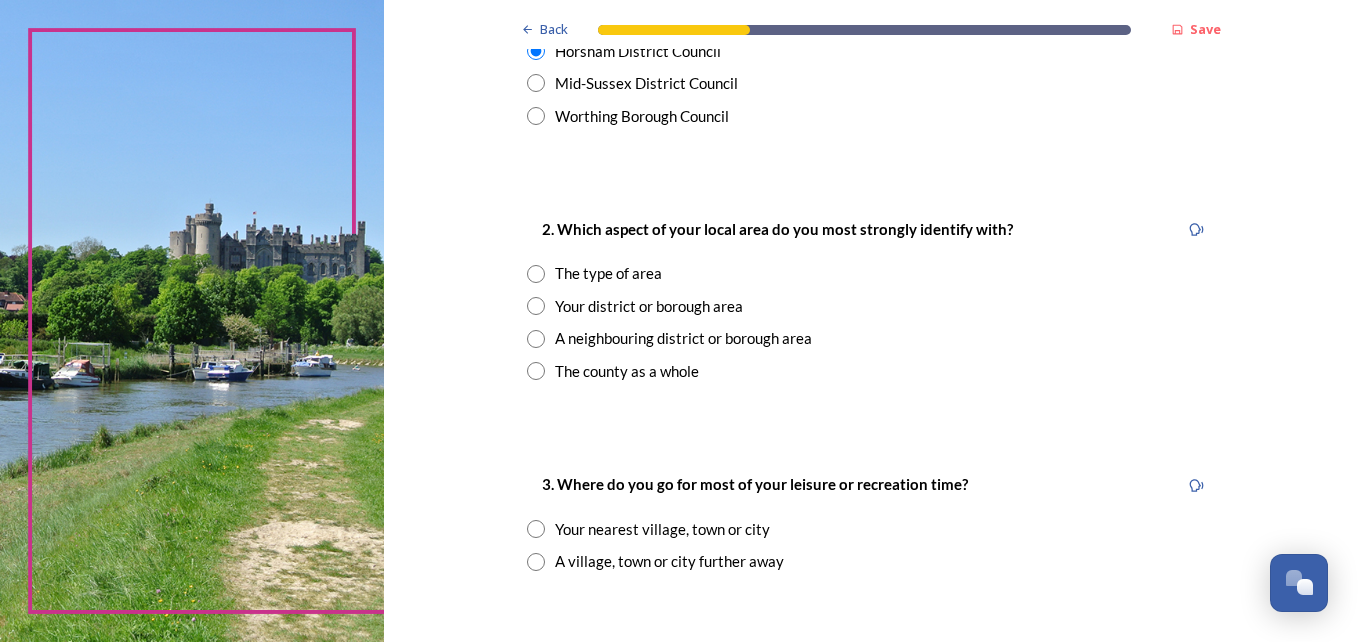 click at bounding box center [536, 306] 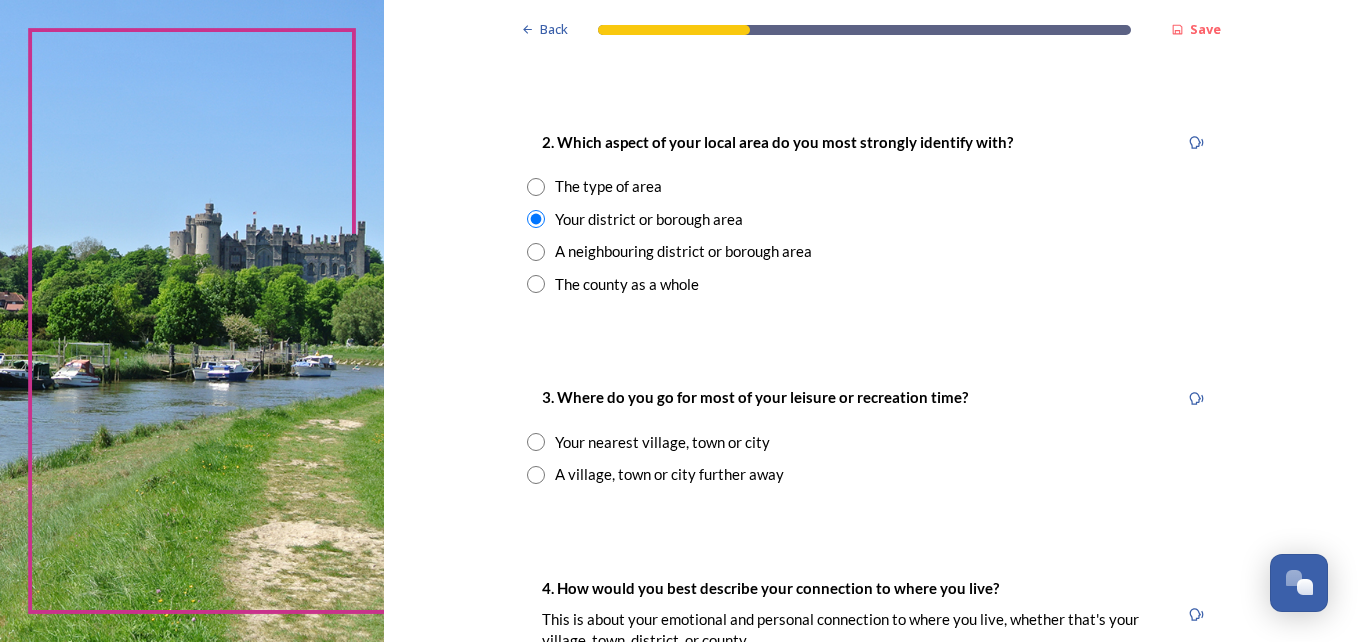 scroll, scrollTop: 793, scrollLeft: 0, axis: vertical 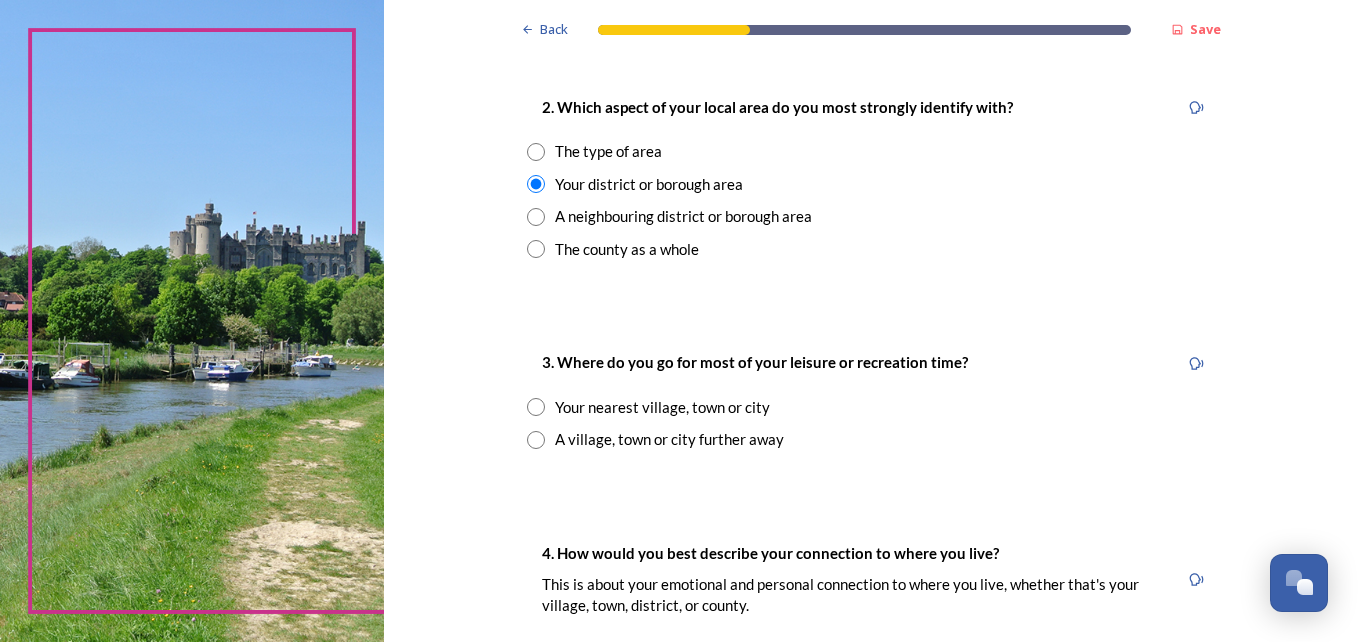 click at bounding box center [536, 407] 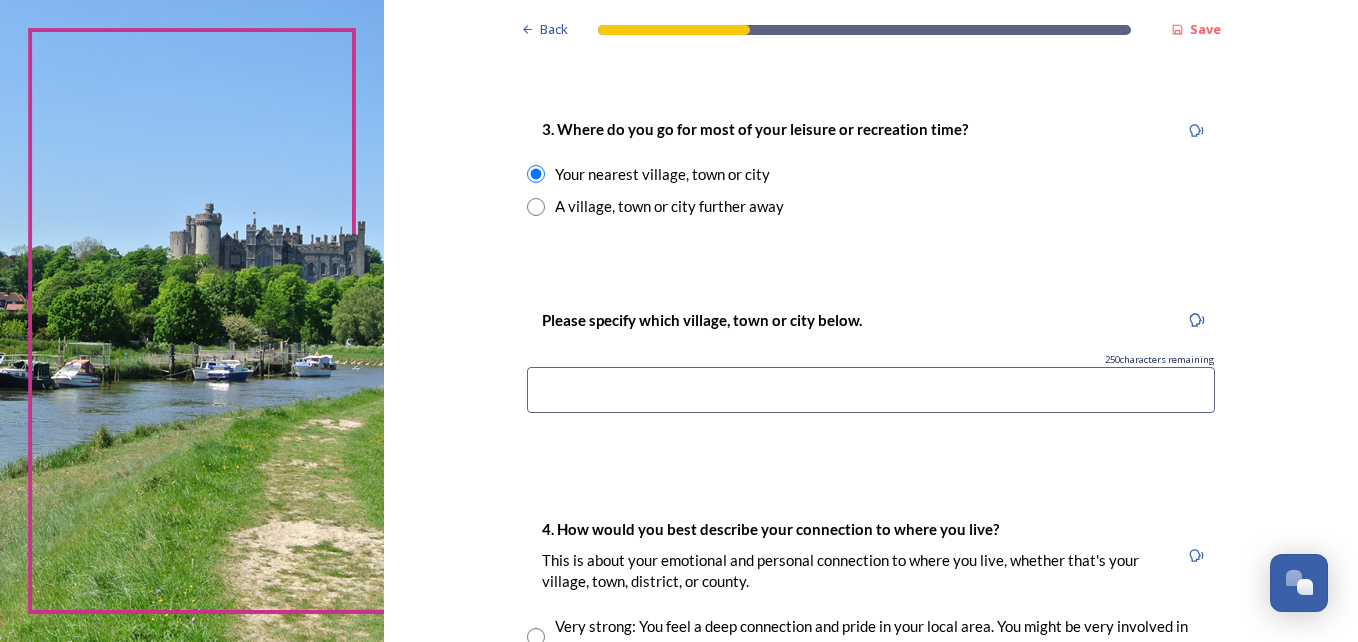 scroll, scrollTop: 1030, scrollLeft: 0, axis: vertical 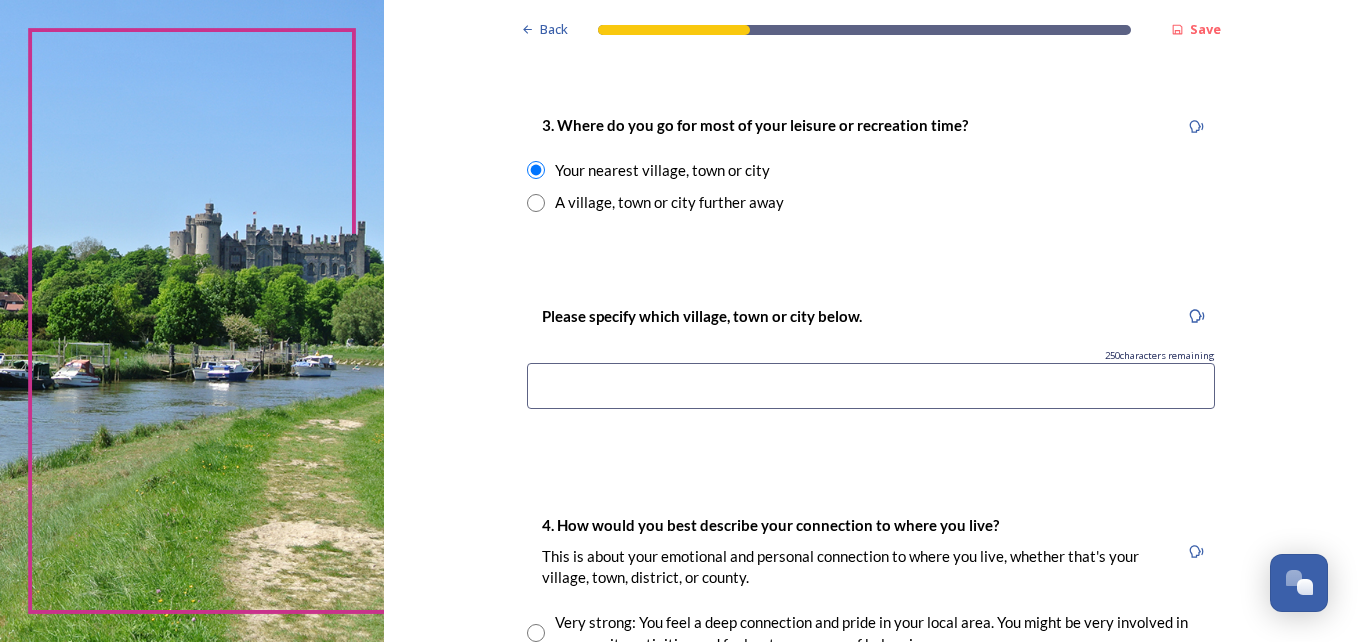 click at bounding box center [871, 386] 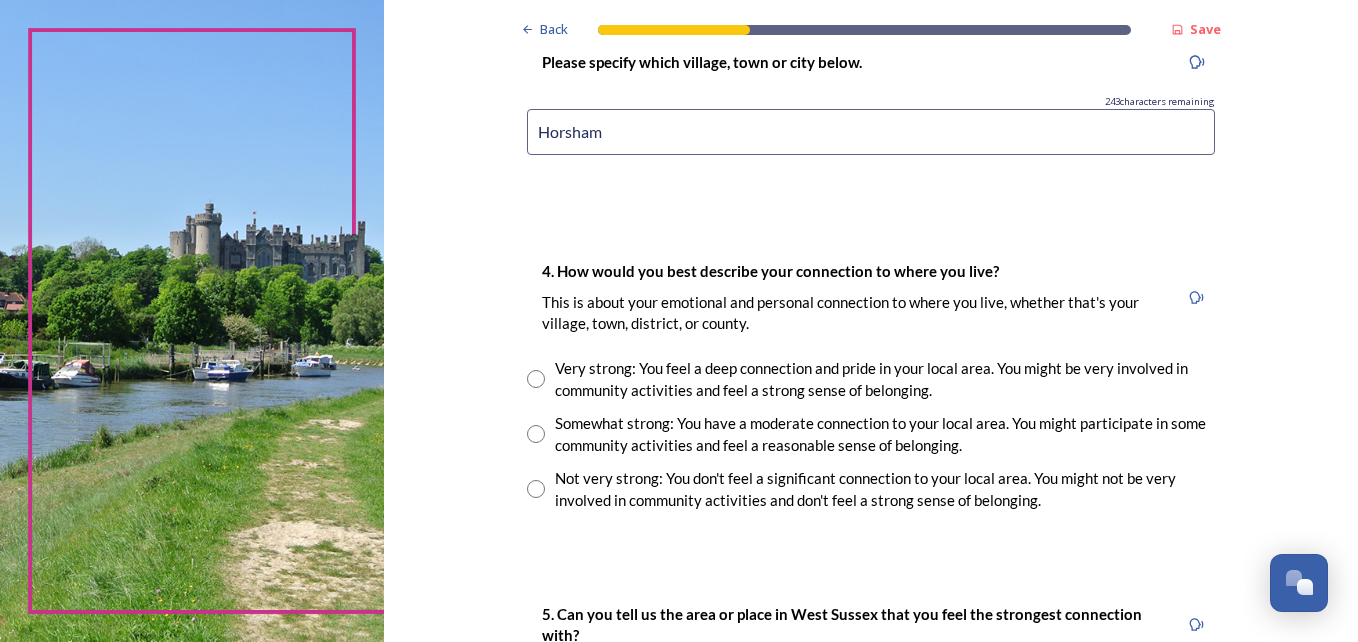 scroll, scrollTop: 1292, scrollLeft: 0, axis: vertical 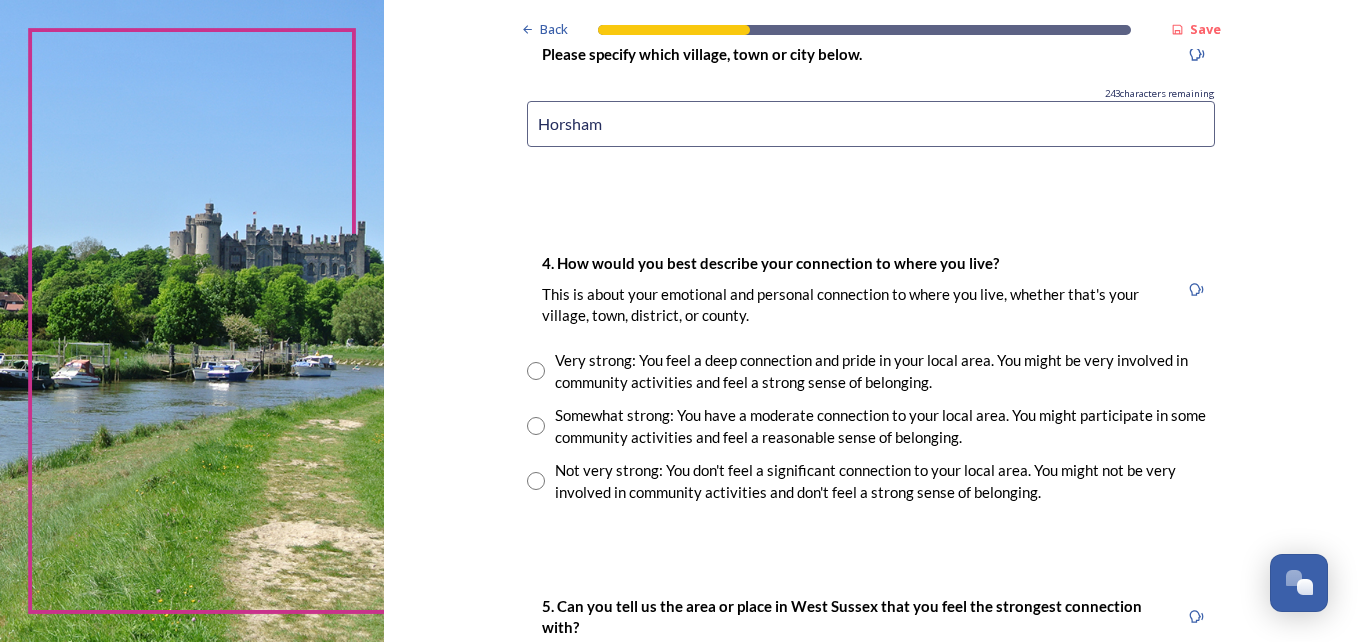 type on "Horsham" 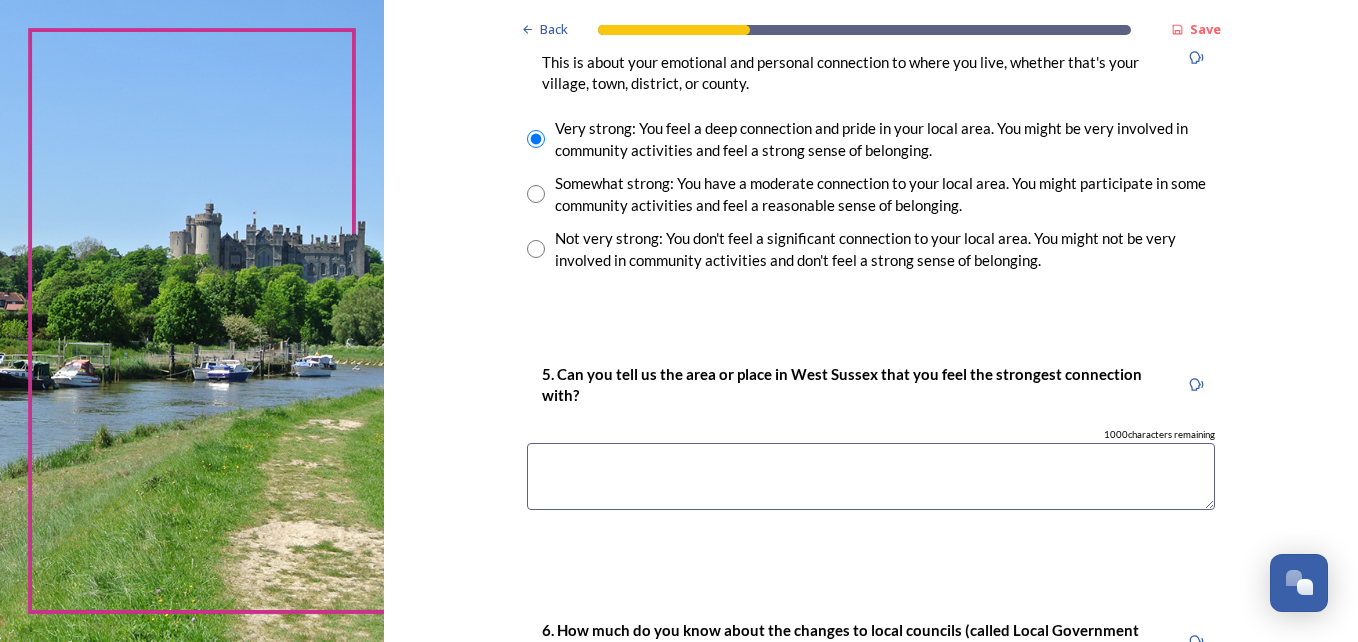 scroll, scrollTop: 1533, scrollLeft: 0, axis: vertical 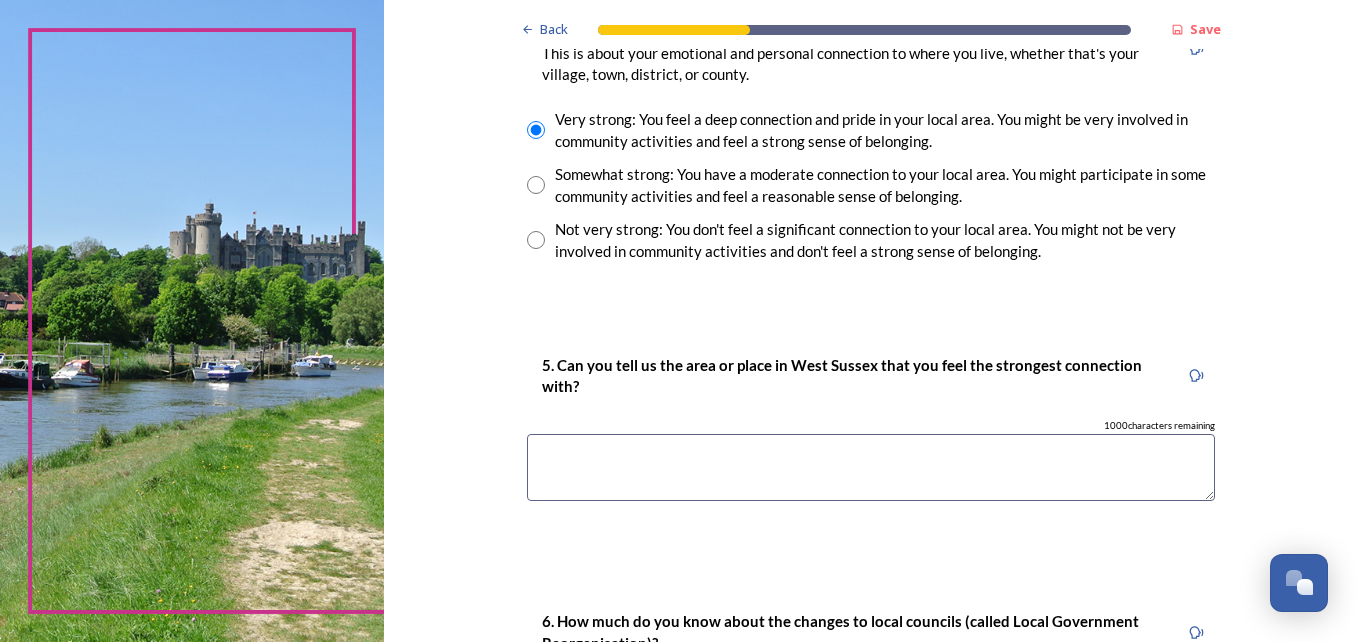 click at bounding box center (871, 467) 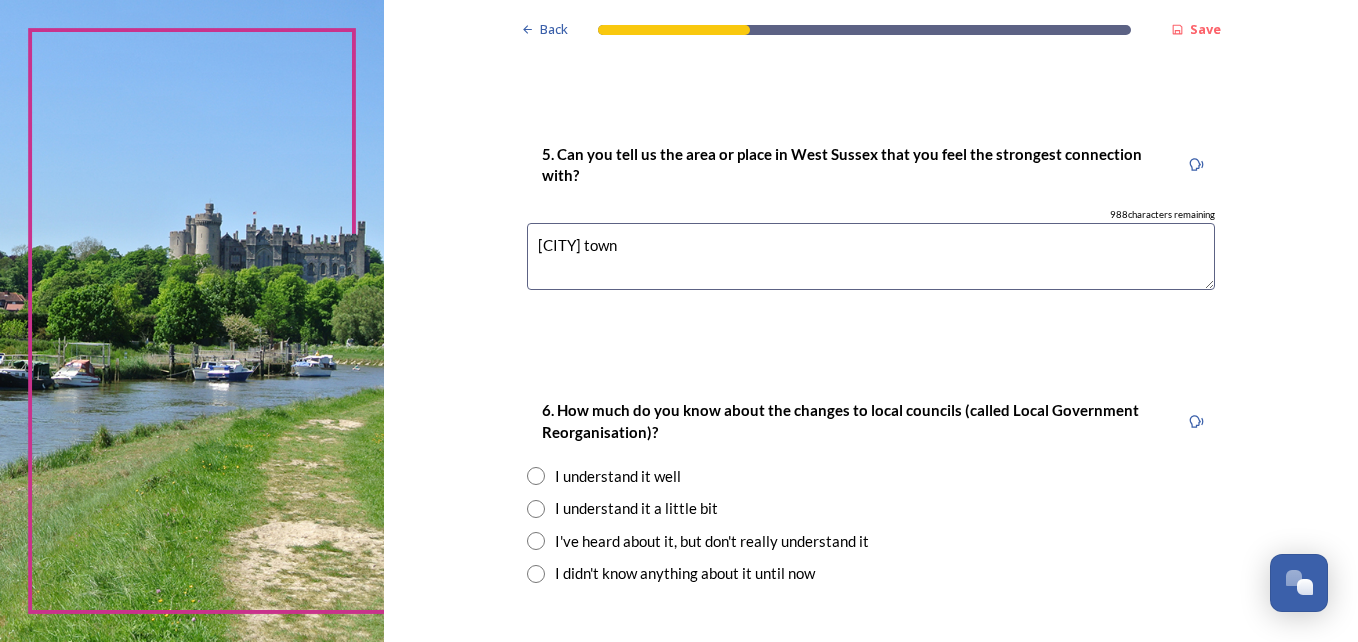 scroll, scrollTop: 1774, scrollLeft: 0, axis: vertical 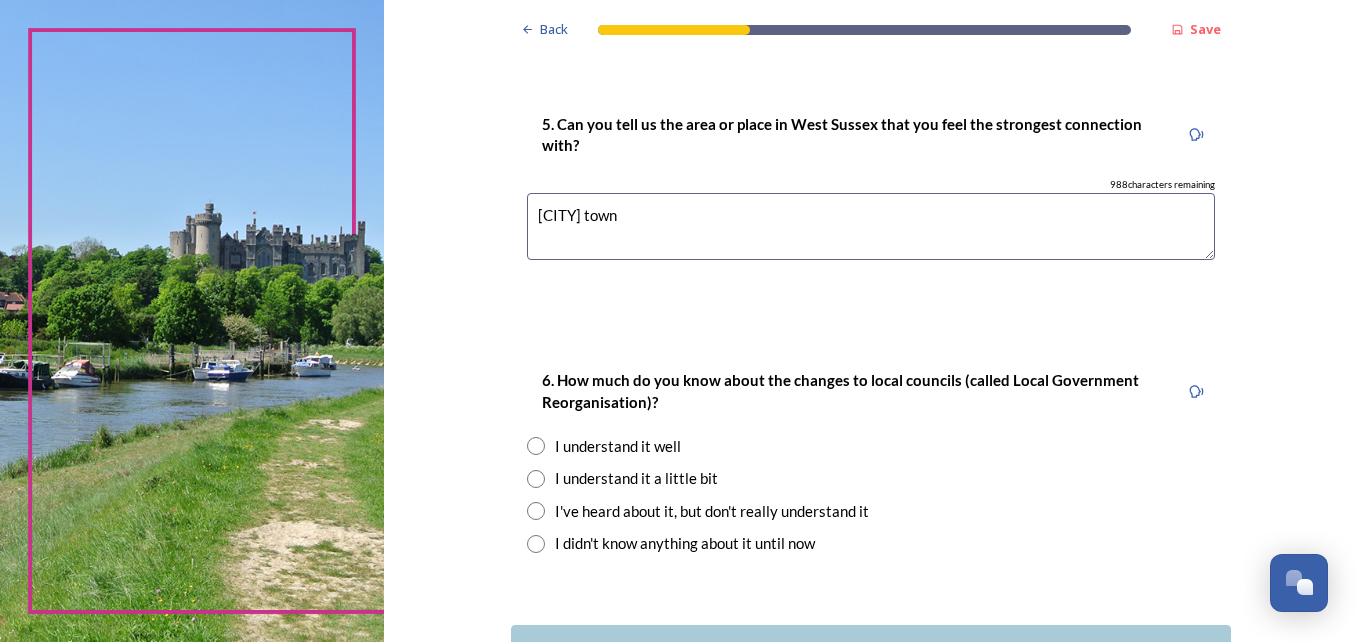 type on "[CITY] town" 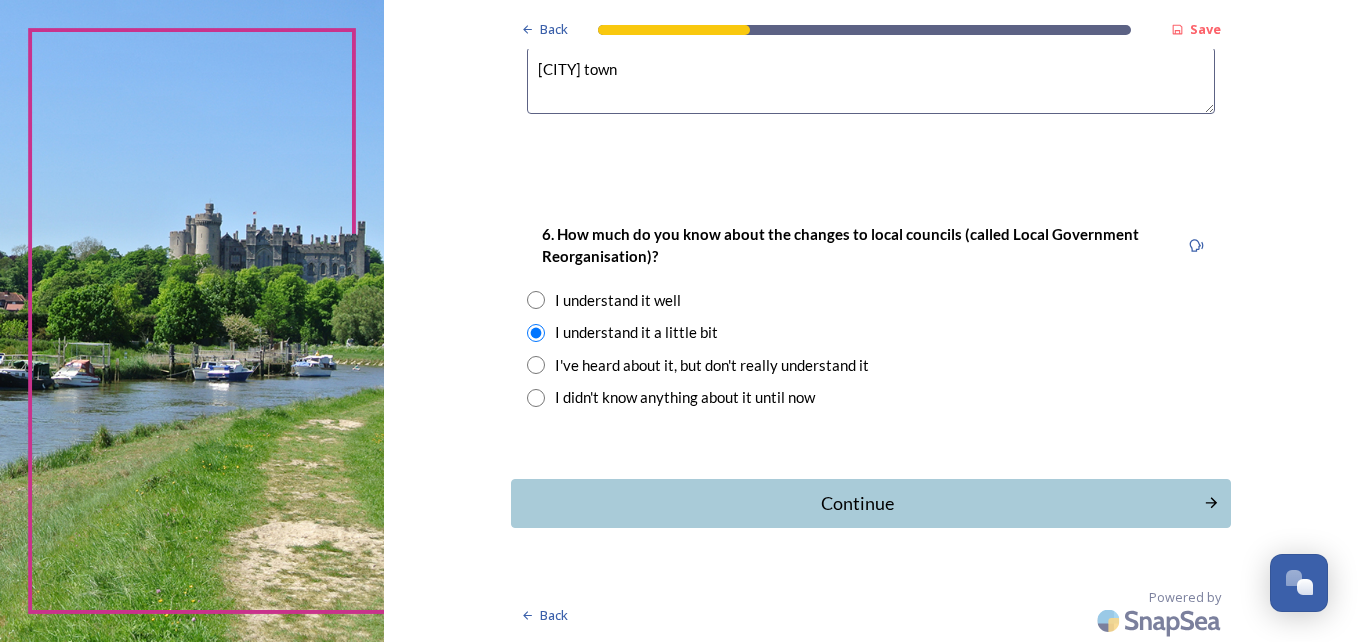 scroll, scrollTop: 1922, scrollLeft: 0, axis: vertical 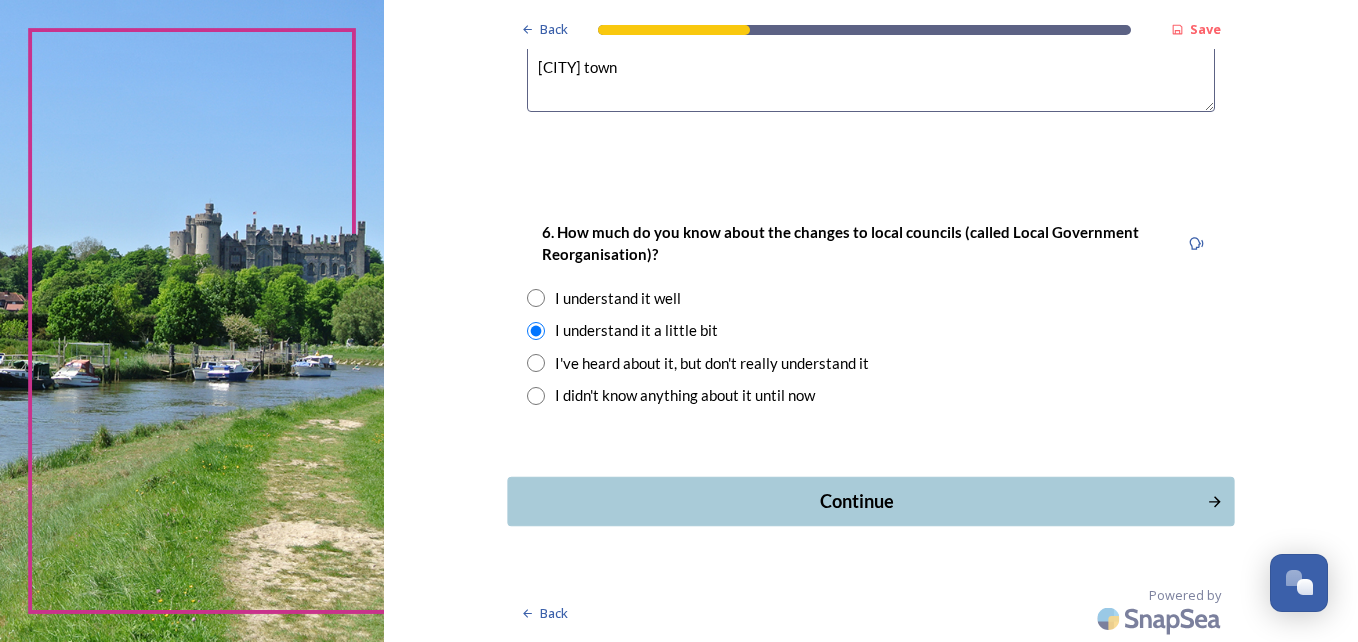click on "Continue" at bounding box center (856, 501) 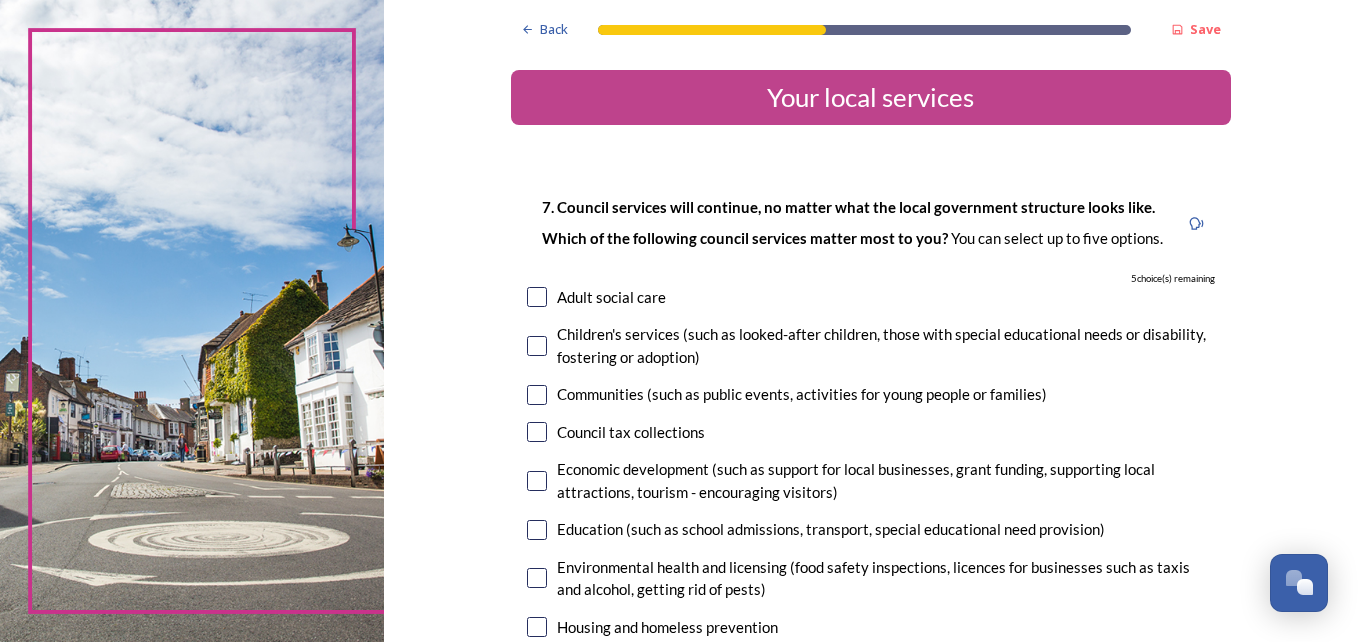 click at bounding box center [537, 346] 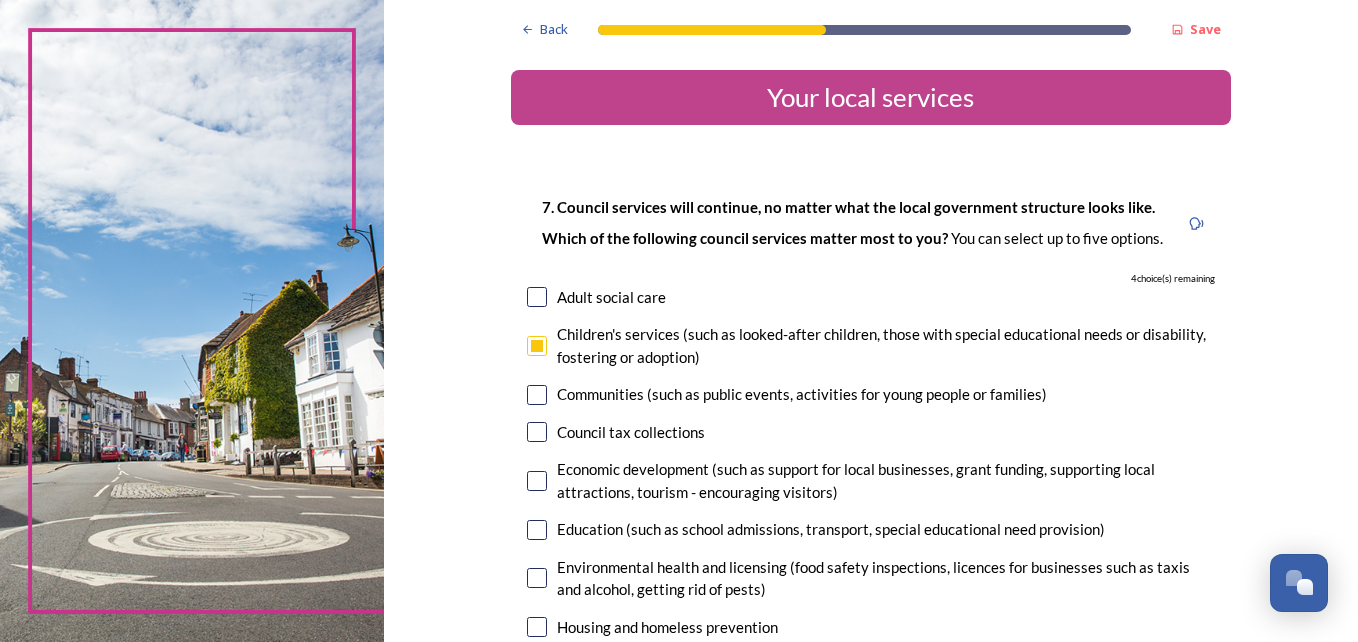 click at bounding box center (537, 395) 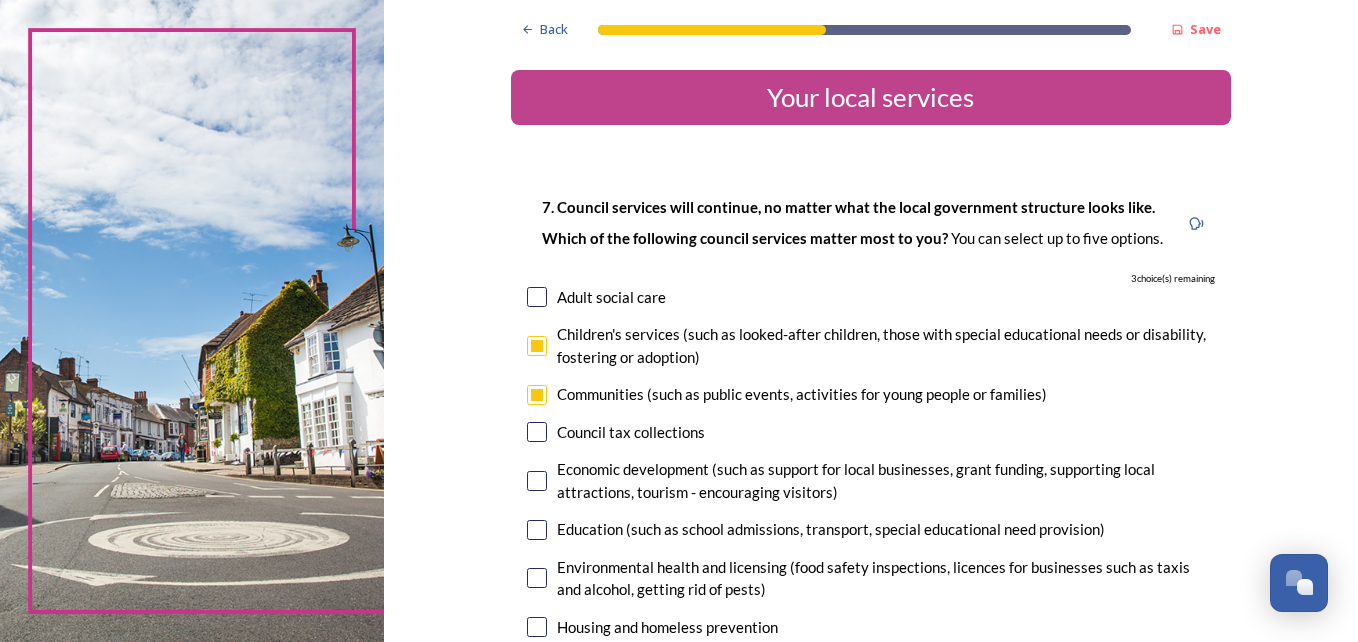 click at bounding box center (537, 481) 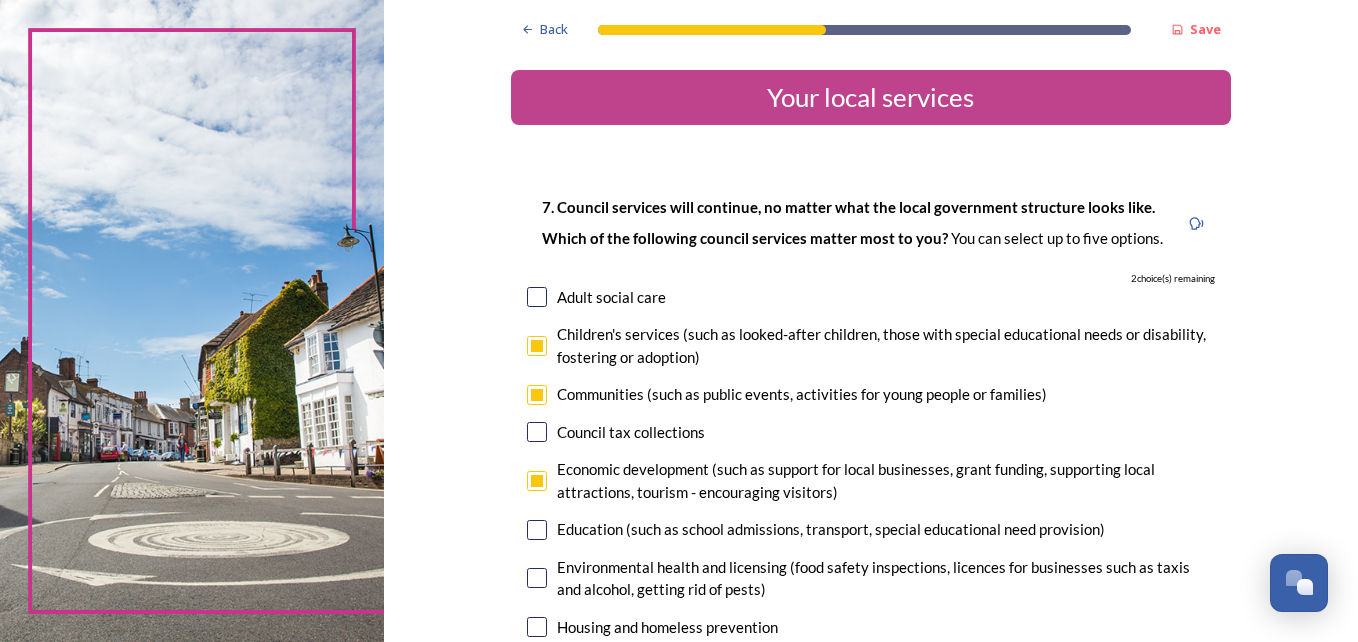 click at bounding box center (537, 530) 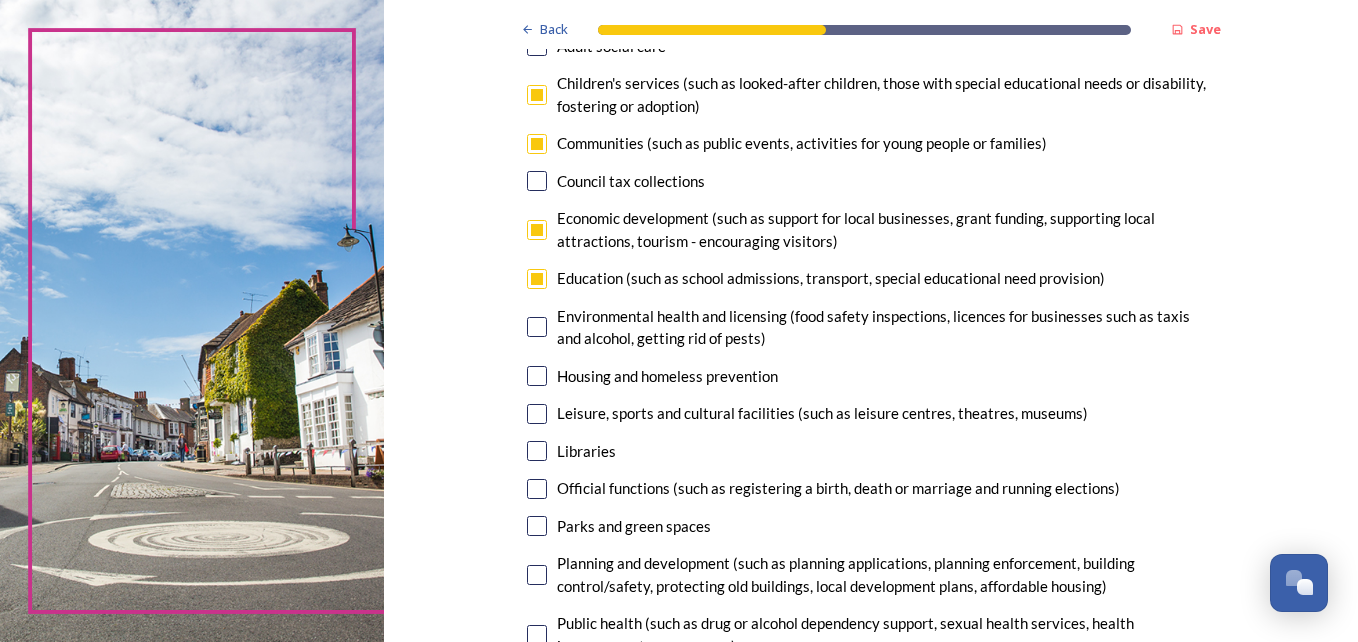 scroll, scrollTop: 259, scrollLeft: 0, axis: vertical 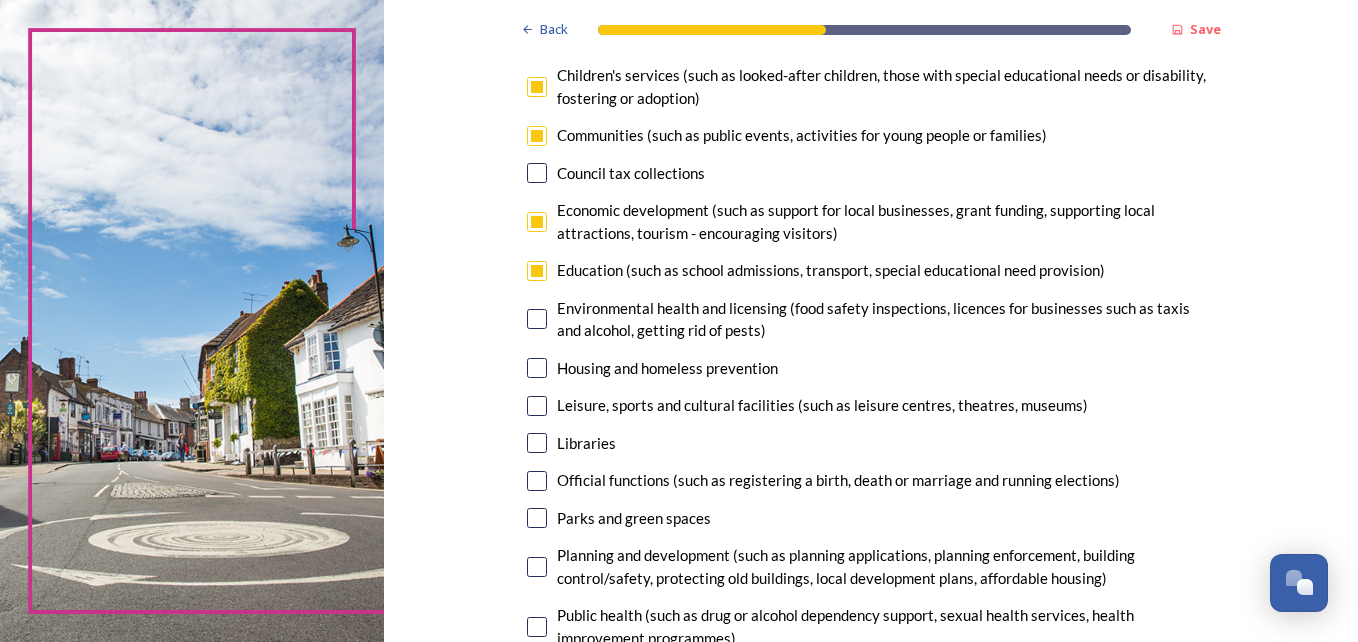 click at bounding box center (537, 319) 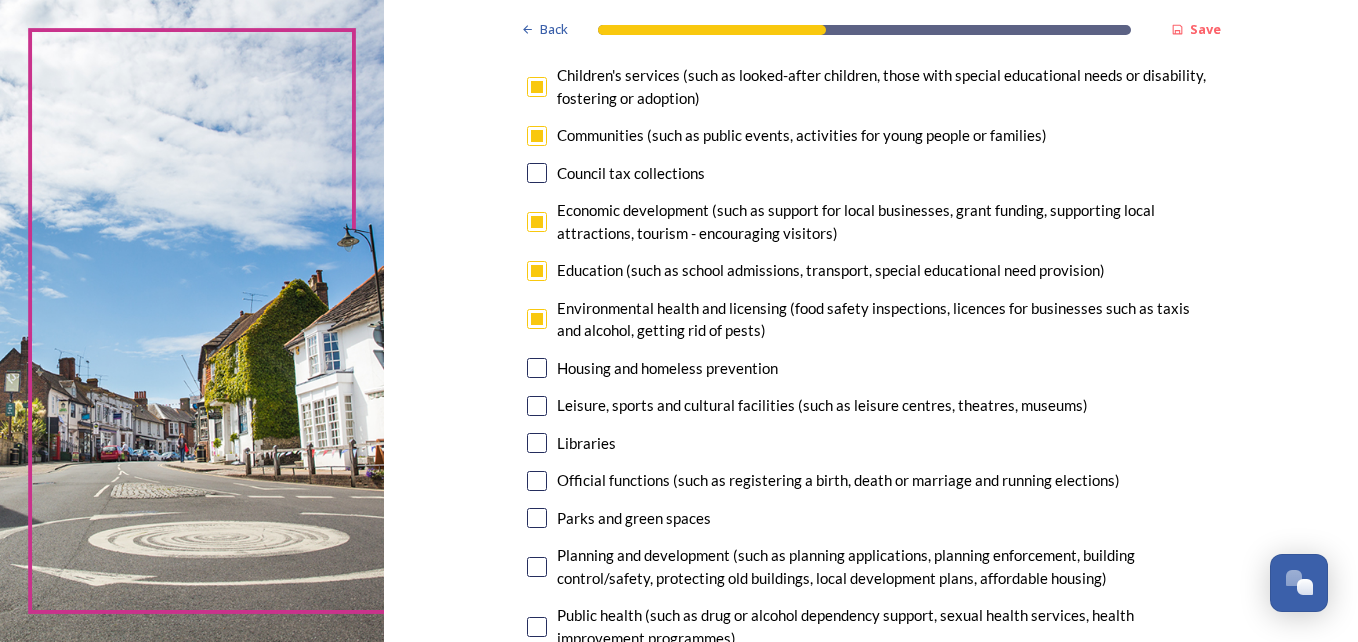 click at bounding box center (537, 368) 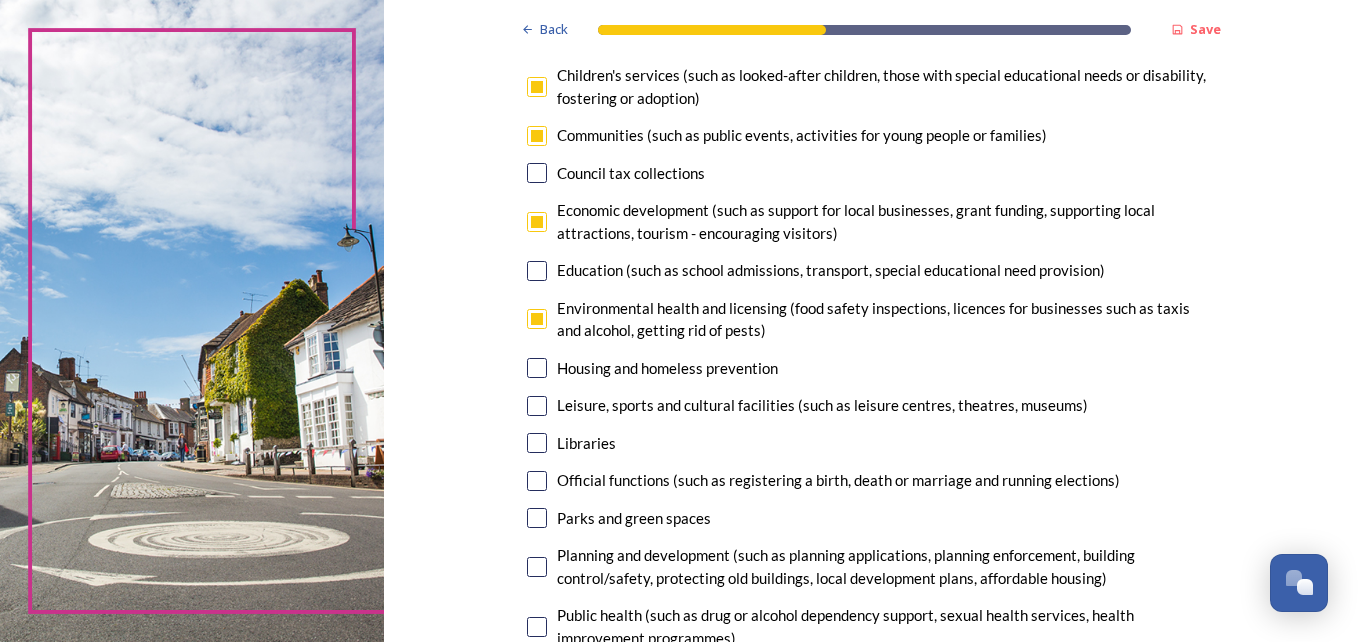 click at bounding box center [537, 443] 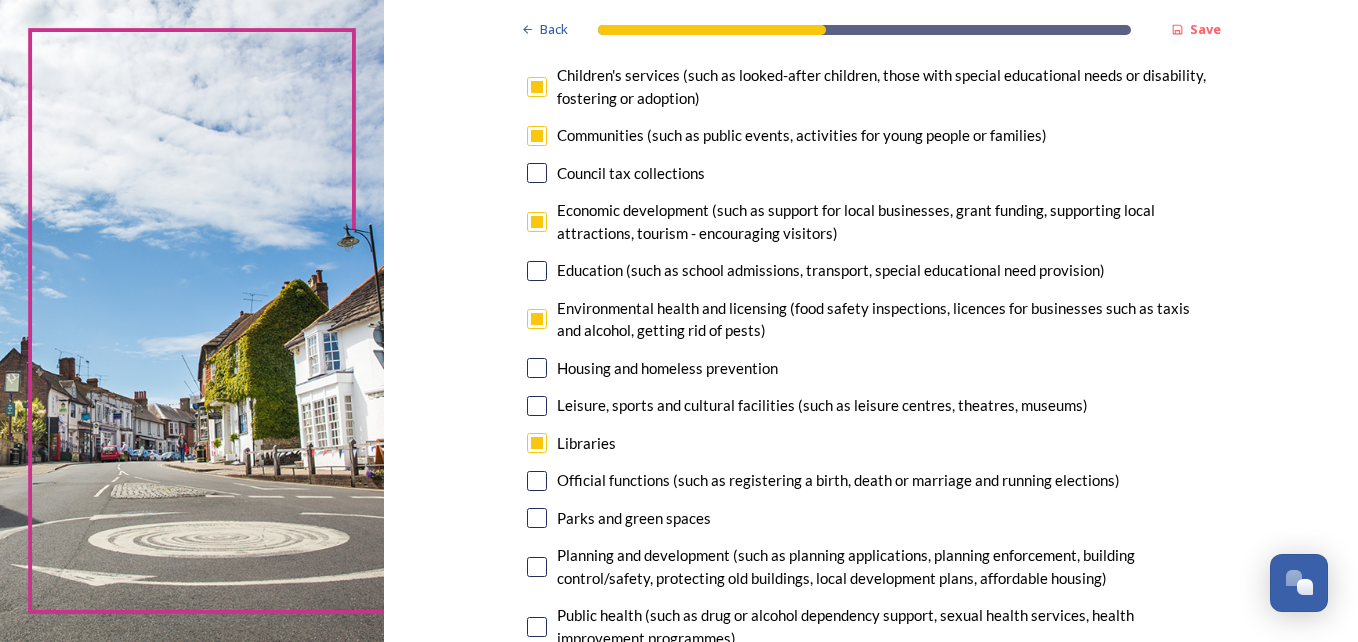 click on "7. Council services will continue, no matter what the local government structure looks like.  ﻿﻿Which of the following council services matter most to you?  You can select up to five options. 0  choice(s) remaining Adult social care   Children's services (such as looked-after children, those with special educational needs or disability, fostering or adoption) Communities (such as public events, activities for young people or families) Council tax collections Economic development (such as support for local businesses, grant funding, supporting local attractions, tourism - encouraging visitors)  Education (such as school admissions, transport, special educational need provision)  Environmental health and licensing (food safety inspections, licences for businesses such as taxis and alcohol, getting rid of pests) Housing and homeless prevention Leisure, sports and cultural facilities (such as leisure centres, theatres, museums) Libraries Parks and green spaces Public safety Trading standards" at bounding box center (871, 389) 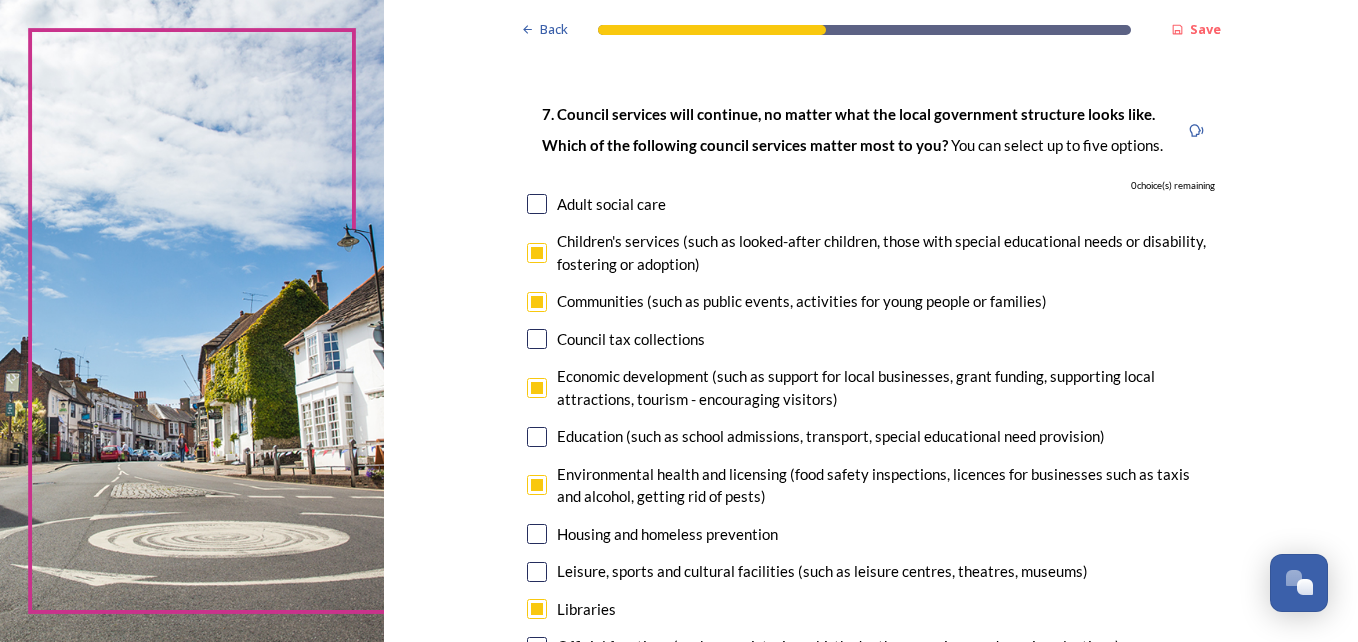 scroll, scrollTop: 98, scrollLeft: 0, axis: vertical 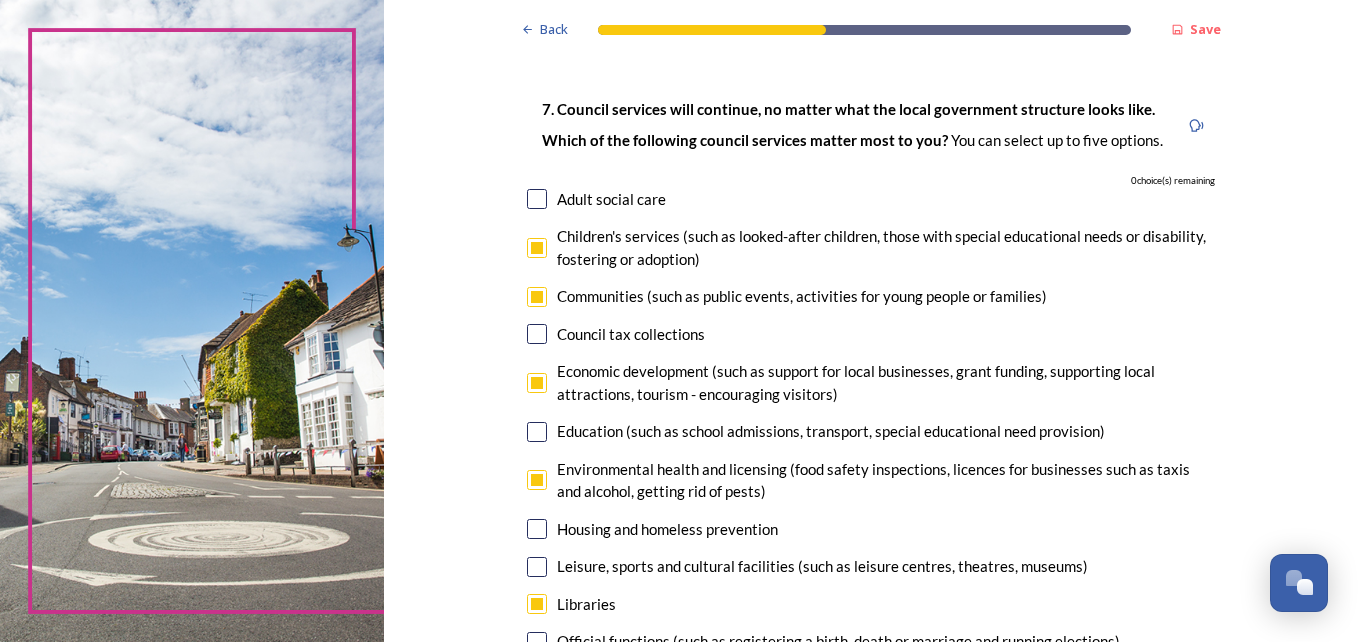 click at bounding box center [537, 248] 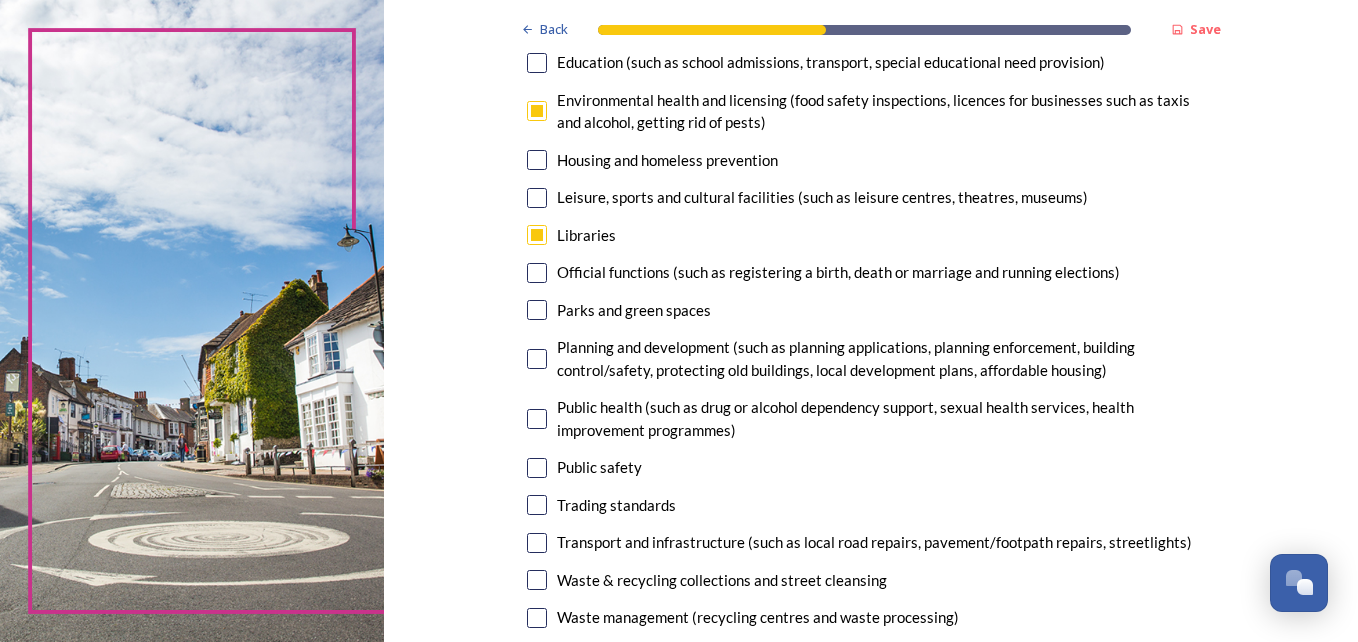 scroll, scrollTop: 488, scrollLeft: 0, axis: vertical 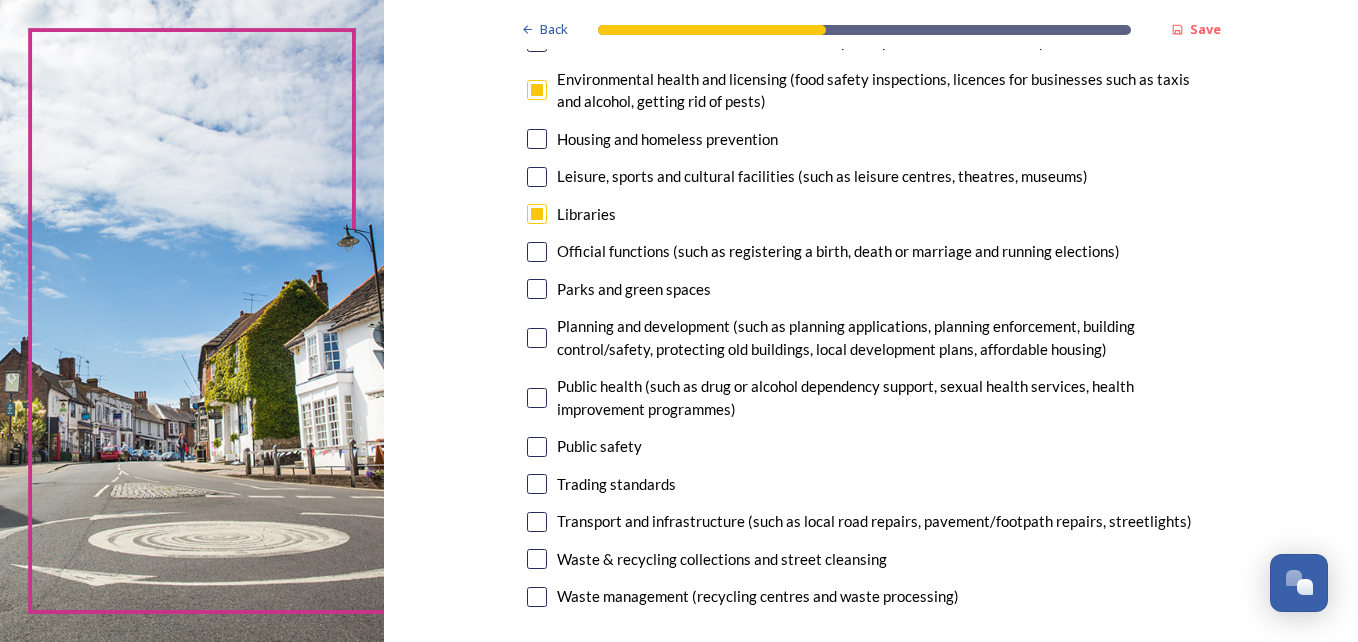 click at bounding box center [537, 447] 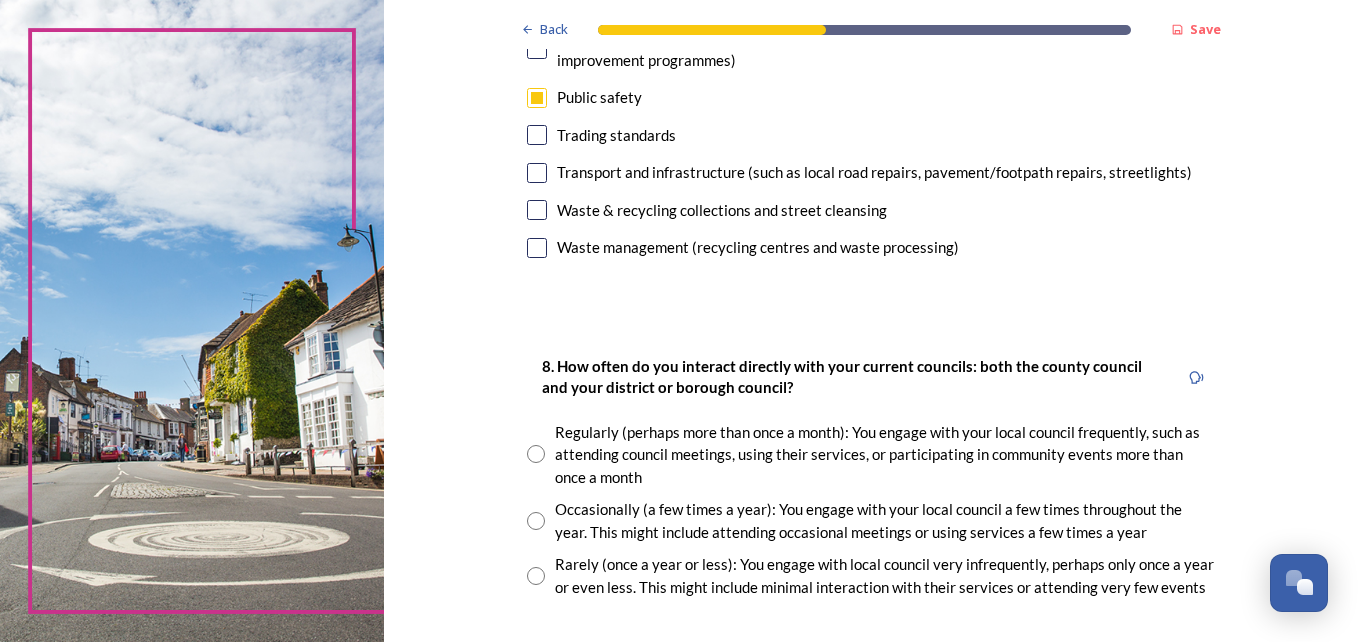scroll, scrollTop: 858, scrollLeft: 0, axis: vertical 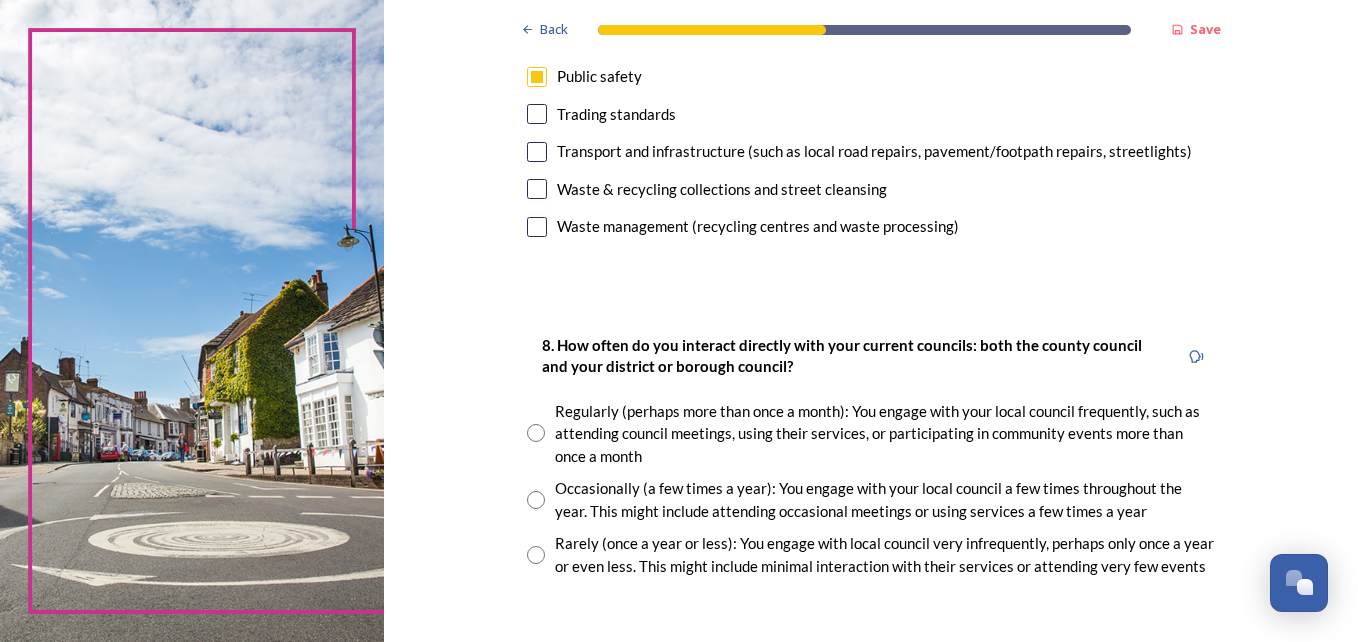 click at bounding box center (536, 500) 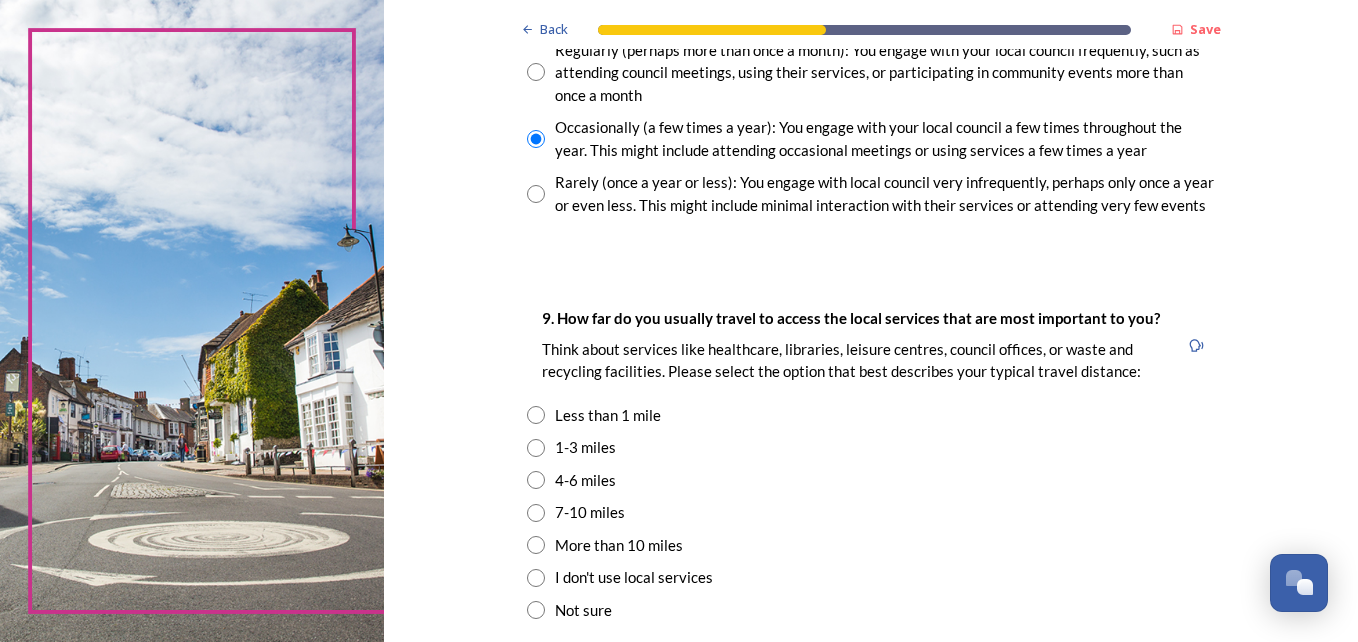 scroll, scrollTop: 1325, scrollLeft: 0, axis: vertical 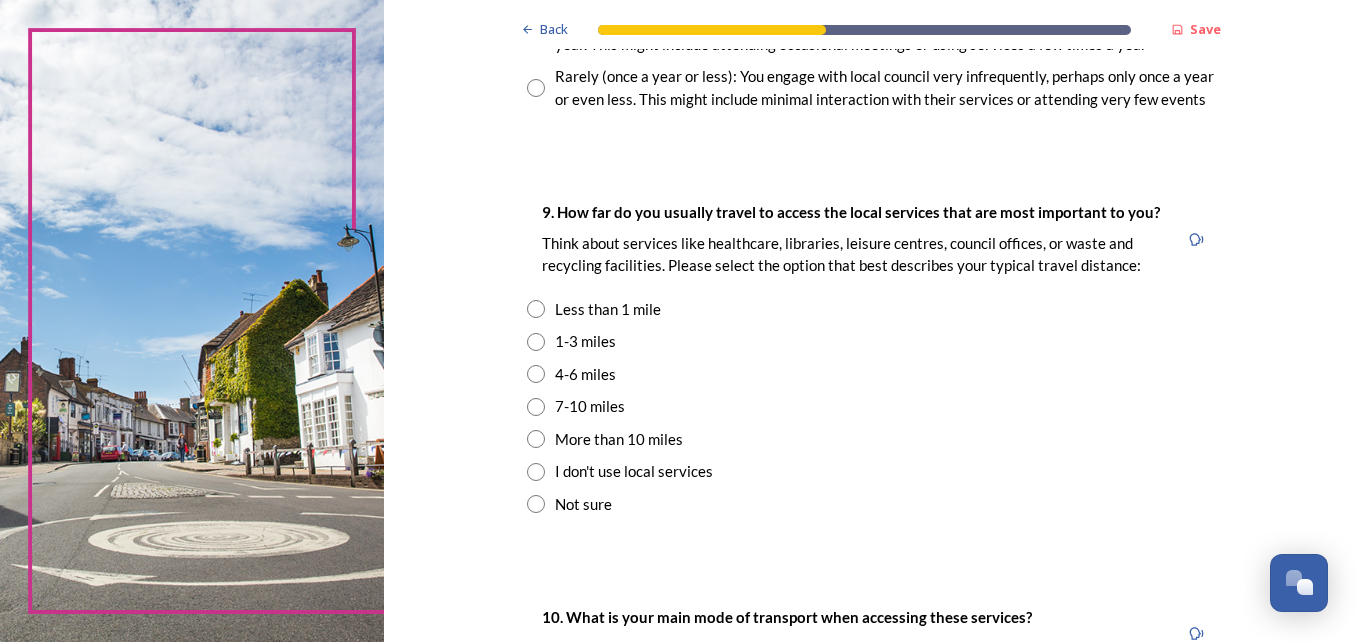 click at bounding box center (536, 309) 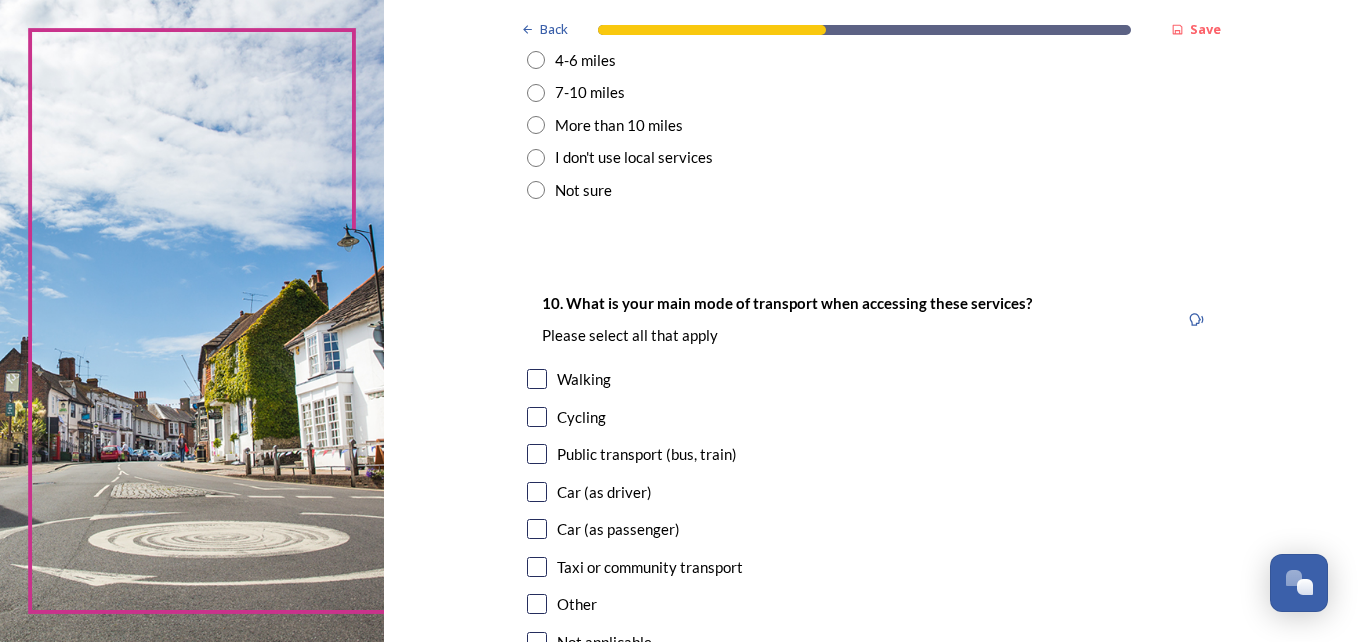 scroll, scrollTop: 1661, scrollLeft: 0, axis: vertical 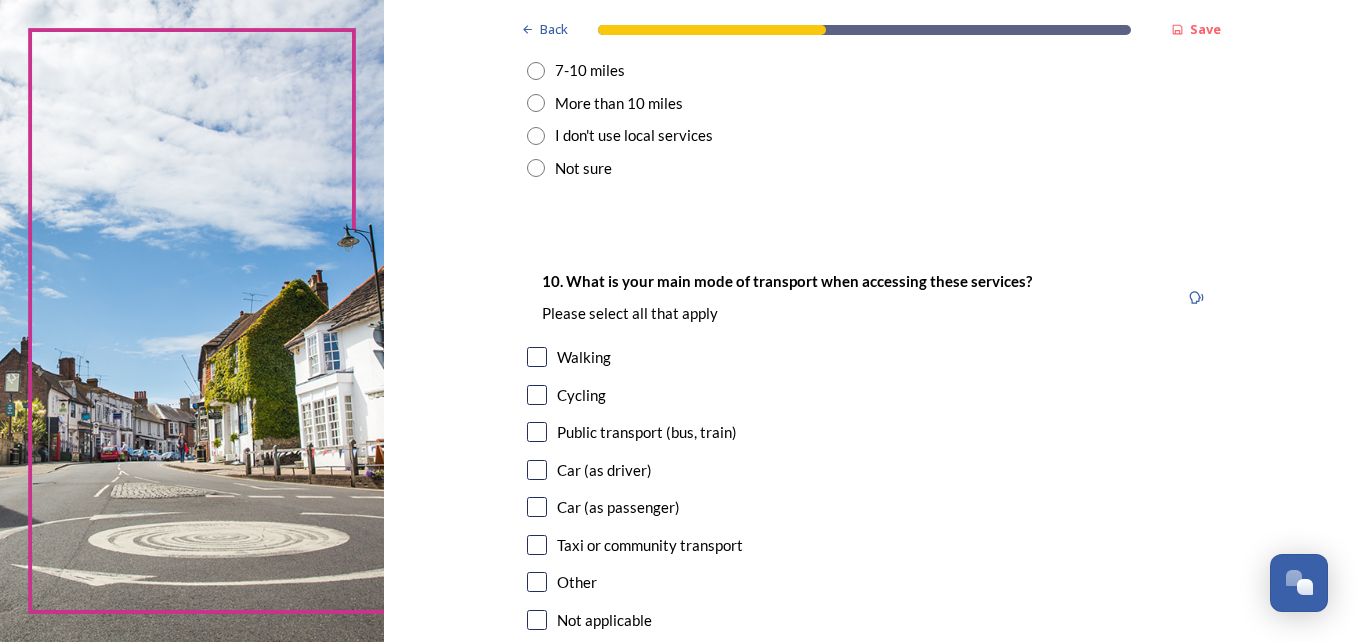 click at bounding box center [537, 357] 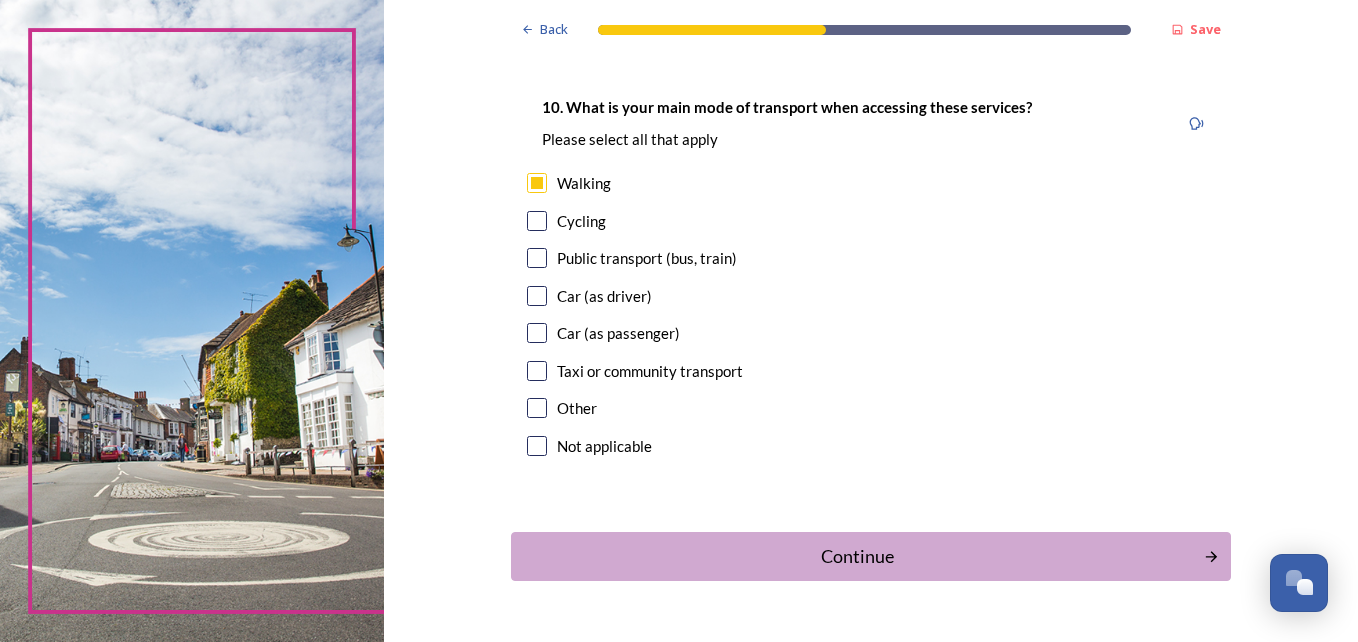 scroll, scrollTop: 1890, scrollLeft: 0, axis: vertical 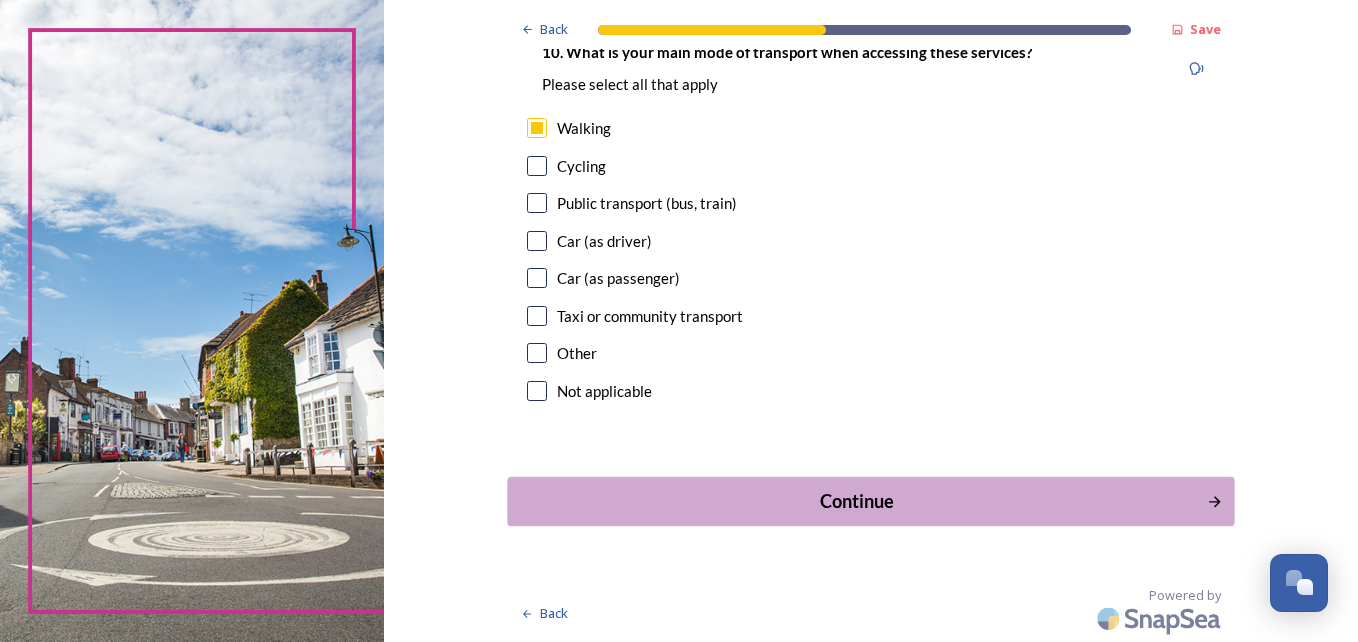 click on "Continue" at bounding box center (856, 501) 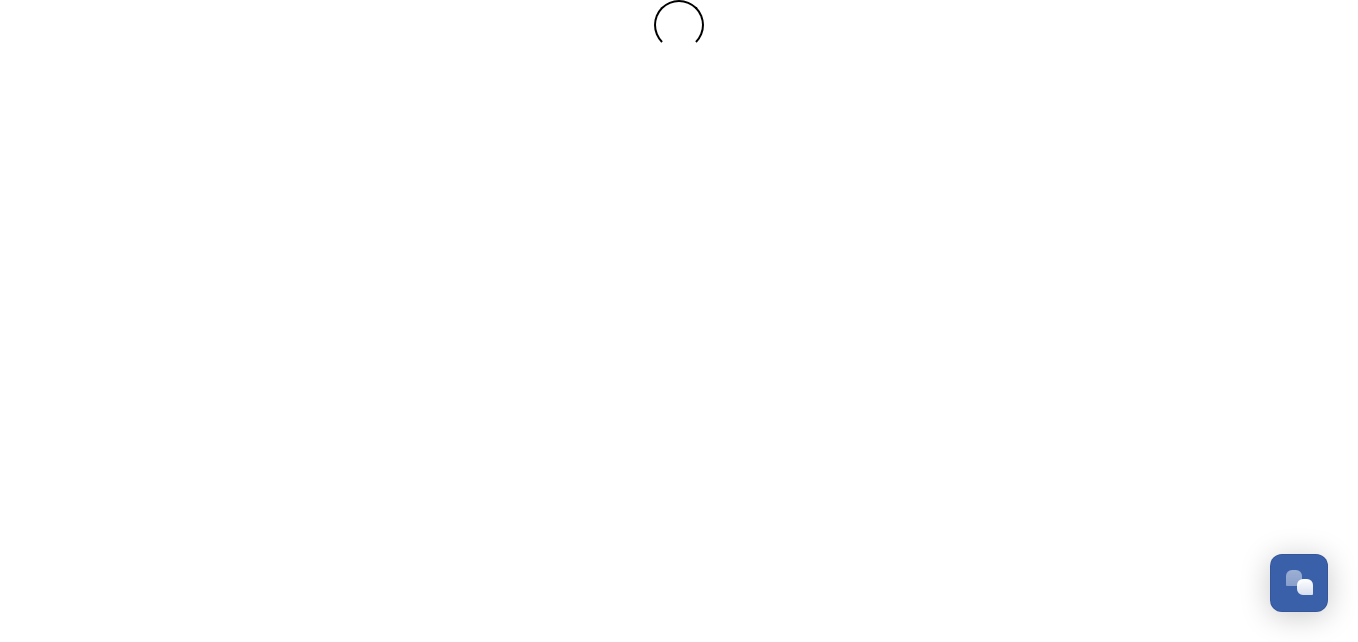 scroll, scrollTop: 0, scrollLeft: 0, axis: both 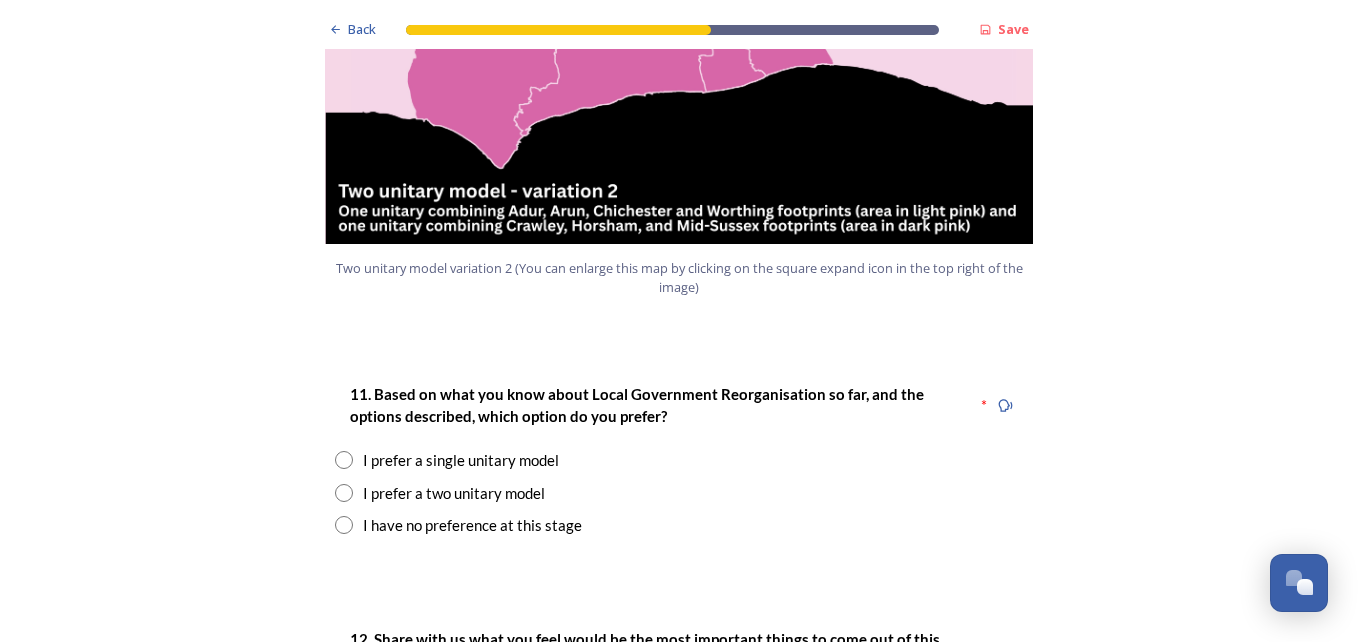 click at bounding box center [344, 493] 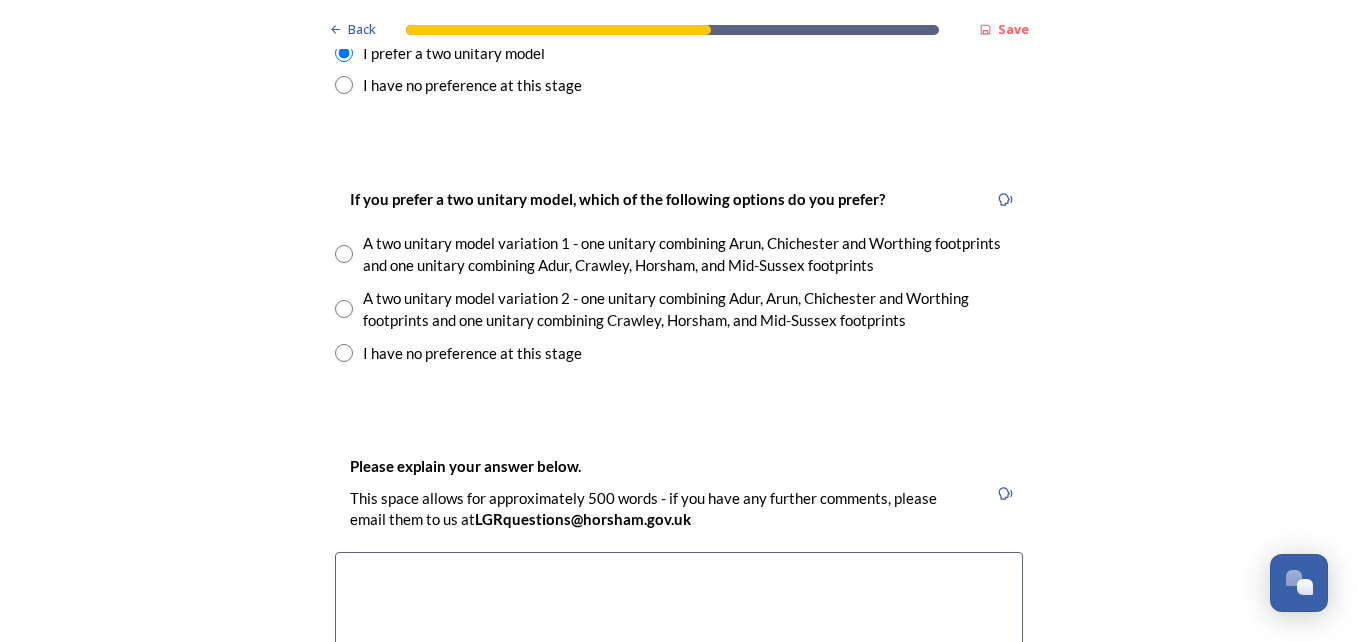 scroll, scrollTop: 2819, scrollLeft: 0, axis: vertical 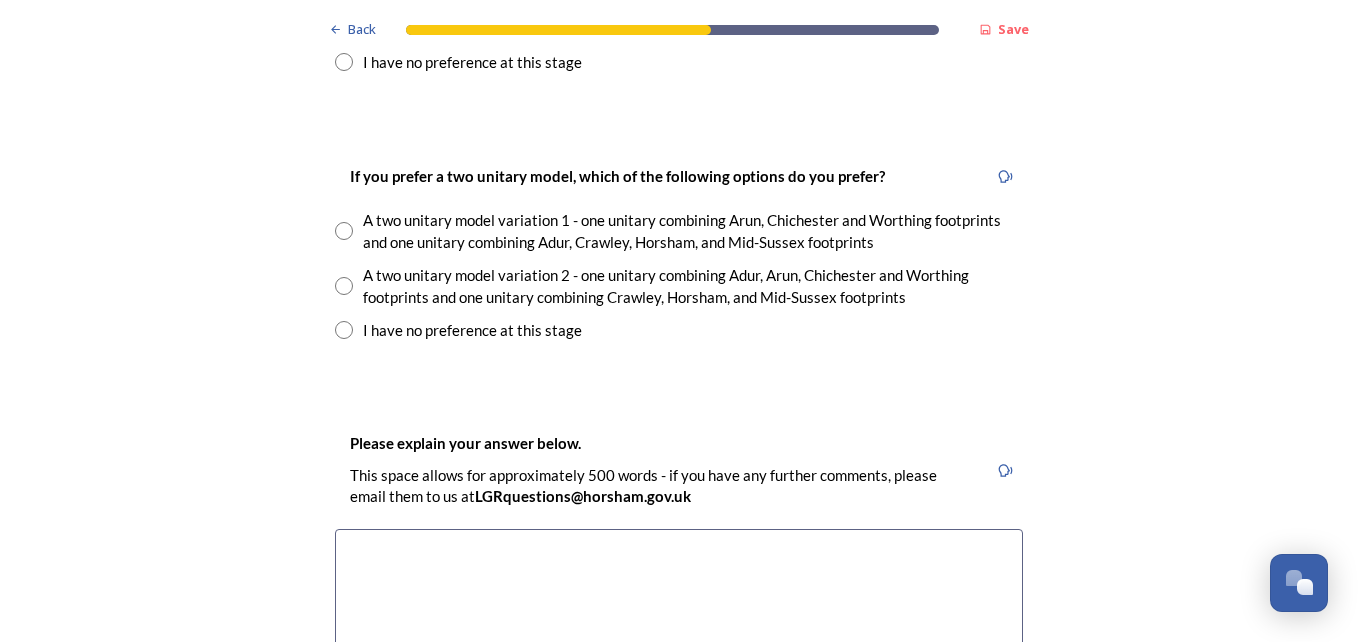 click at bounding box center [344, 286] 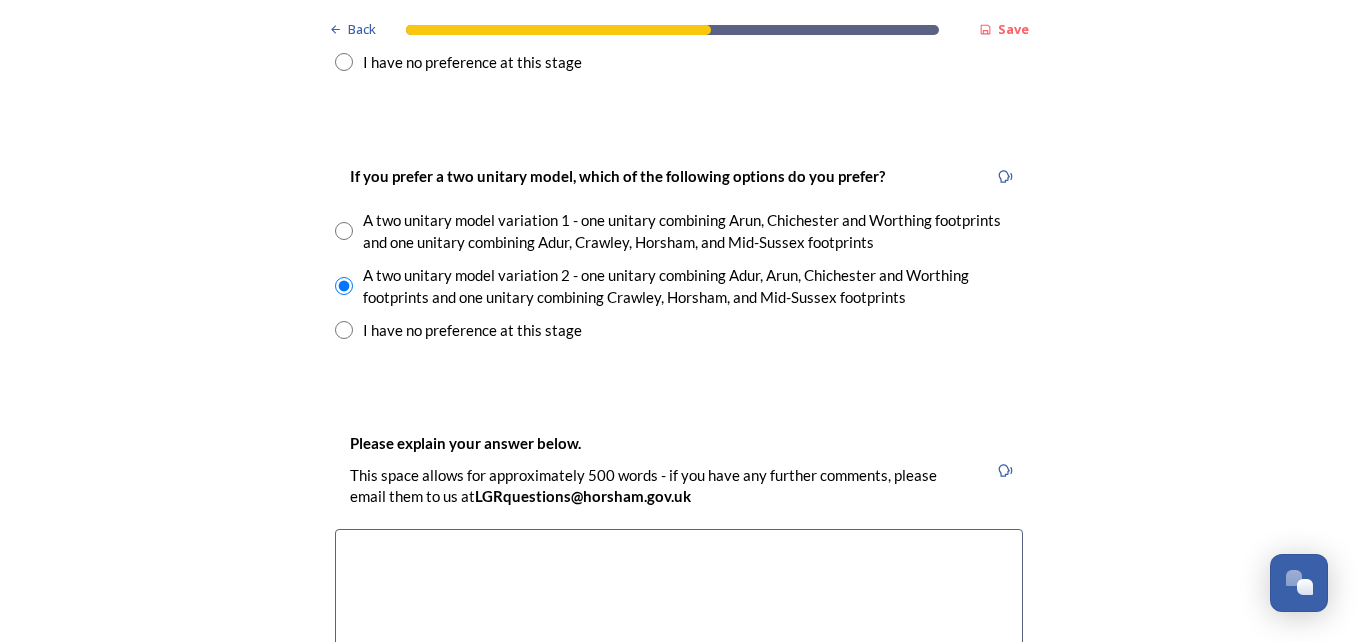 click at bounding box center [679, 641] 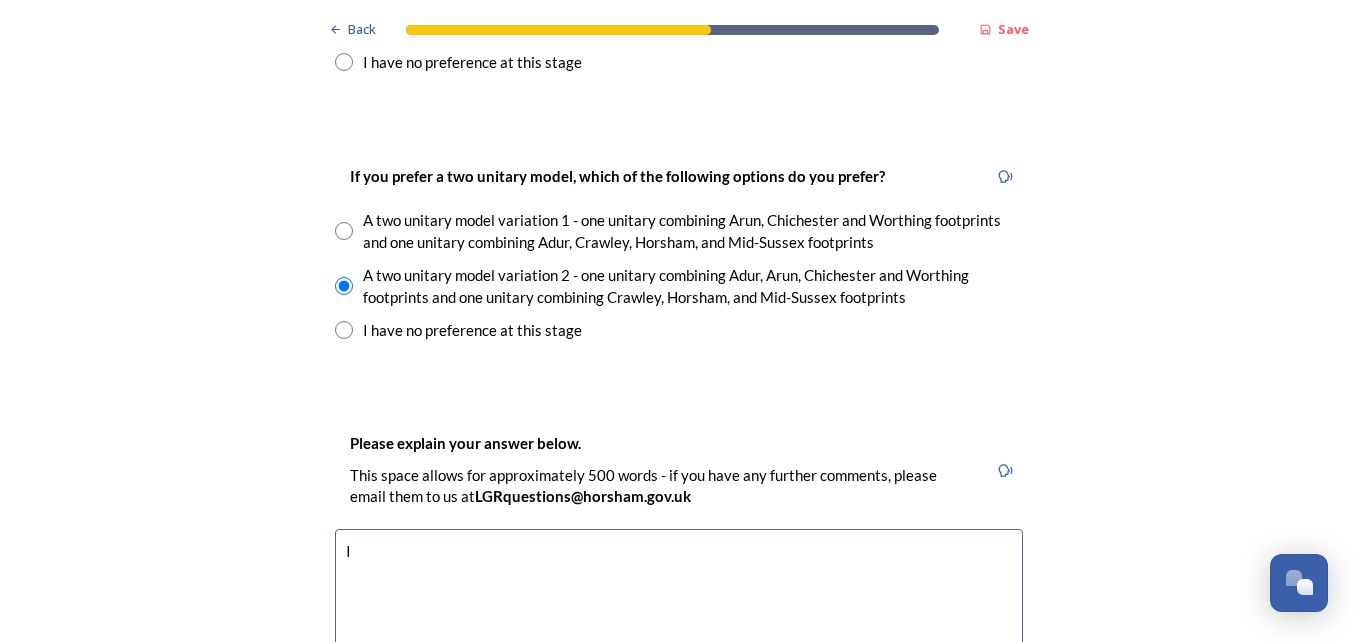 type on "I" 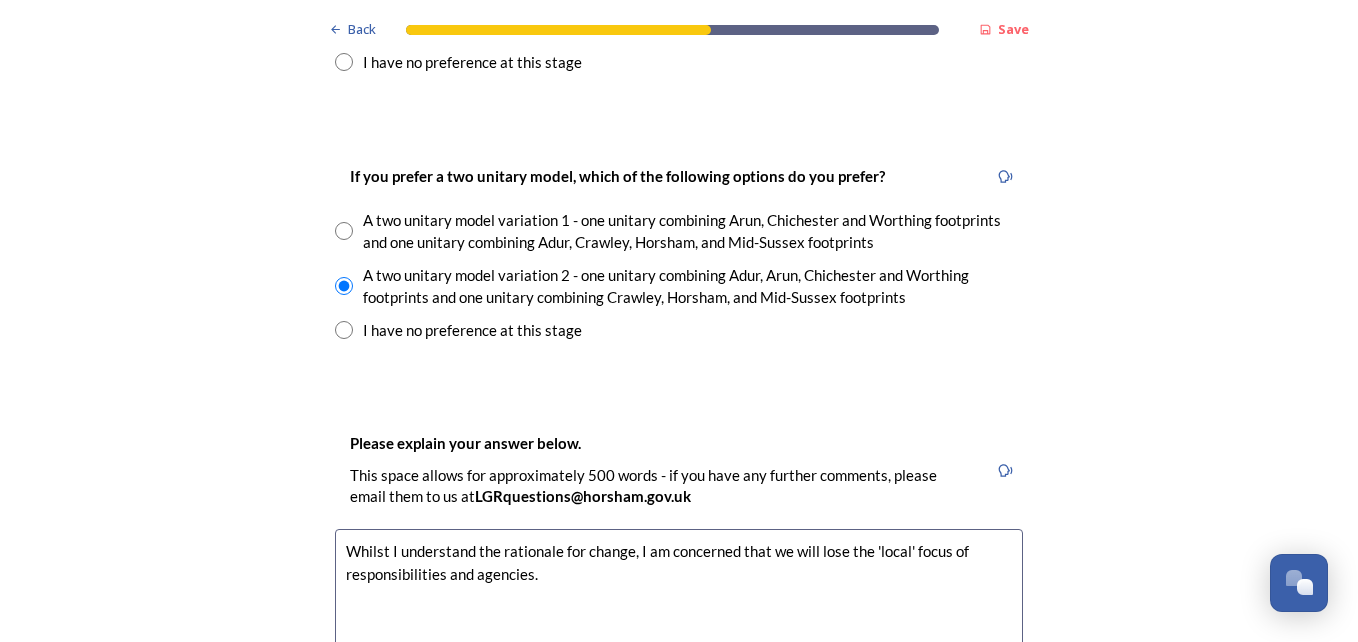 click on "Whilst I understand the rationale for change, I am concerned that we will lose the 'local' focus of responsibilities and agencies." at bounding box center [679, 641] 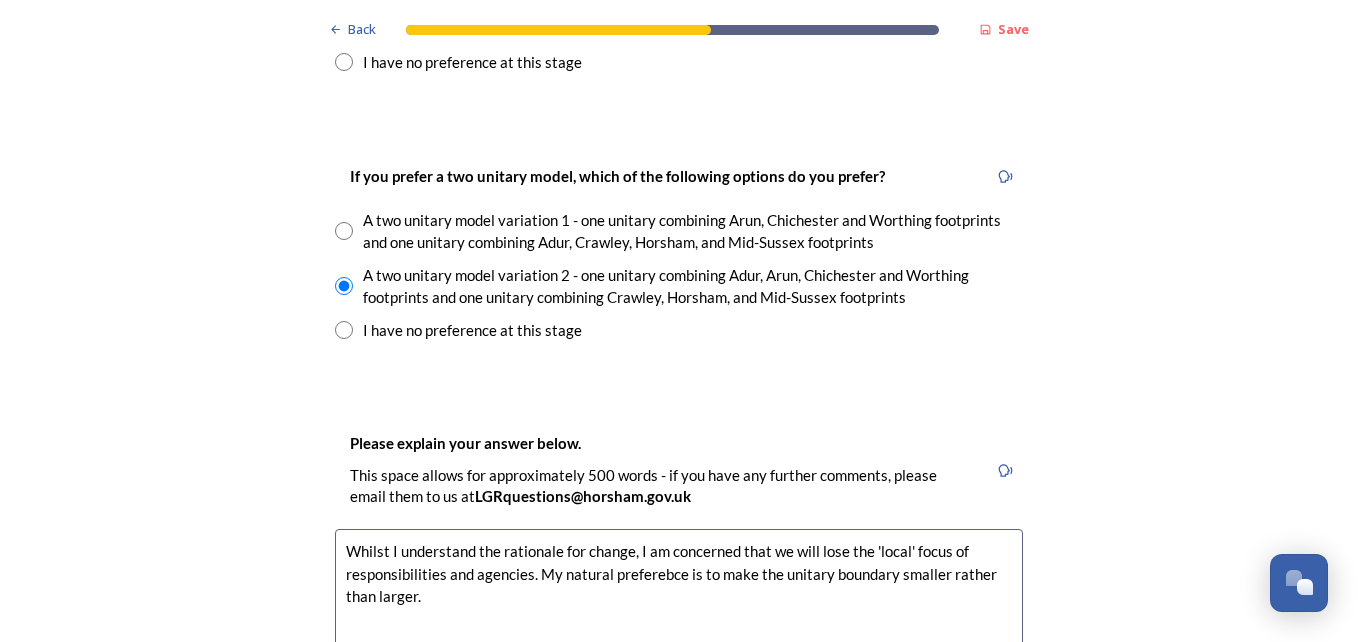 click on "Whilst I understand the rationale for change, I am concerned that we will lose the 'local' focus of responsibilities and agencies. My natural preferebce is to make the unitary boundary smaller rather than larger." at bounding box center (679, 641) 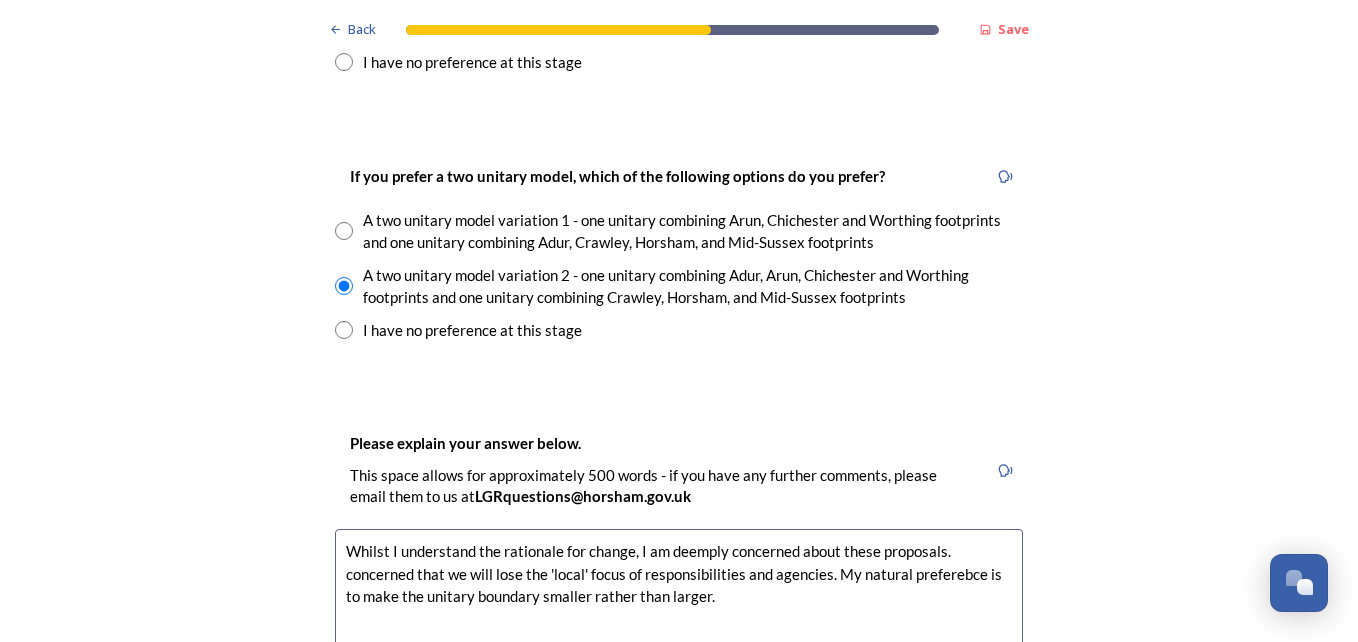 click on "Whilst I understand the rationale for change, I am deemply concerned about these proposals. concerned that we will lose the 'local' focus of responsibilities and agencies. My natural preferebce is to make the unitary boundary smaller rather than larger." at bounding box center [679, 641] 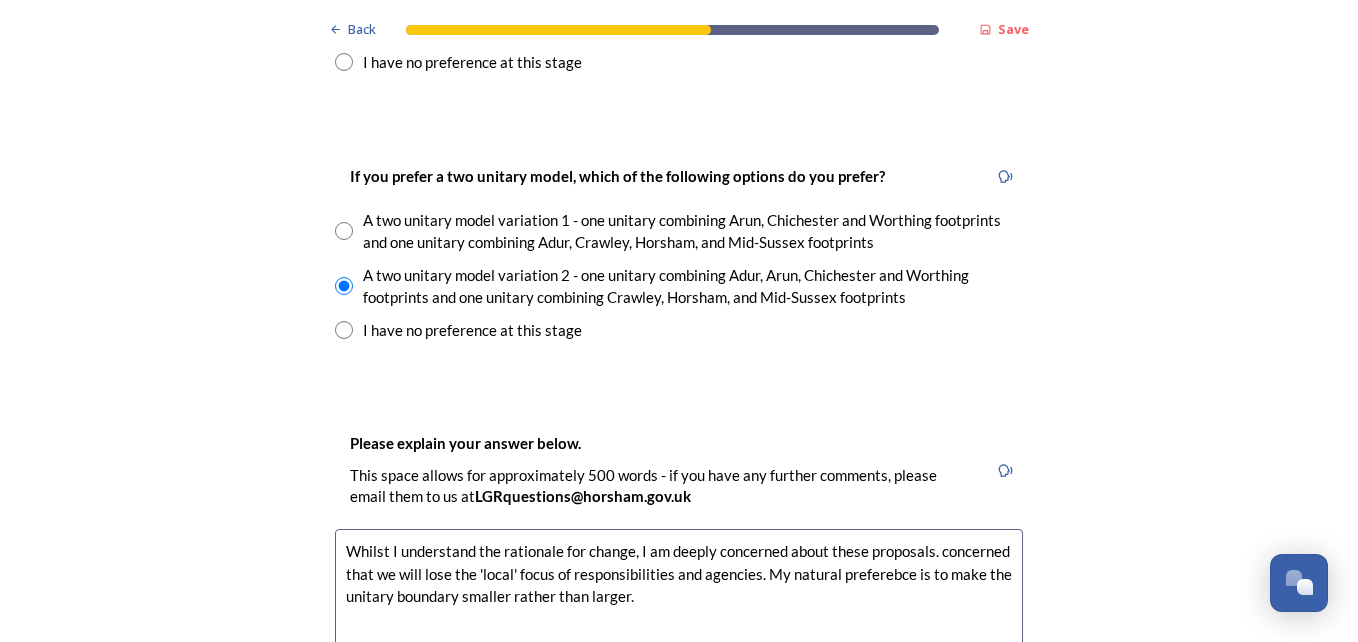 click on "Whilst I understand the rationale for change, I am deeply concerned about these proposals. concerned that we will lose the 'local' focus of responsibilities and agencies. My natural preferebce is to make the unitary boundary smaller rather than larger." at bounding box center [679, 641] 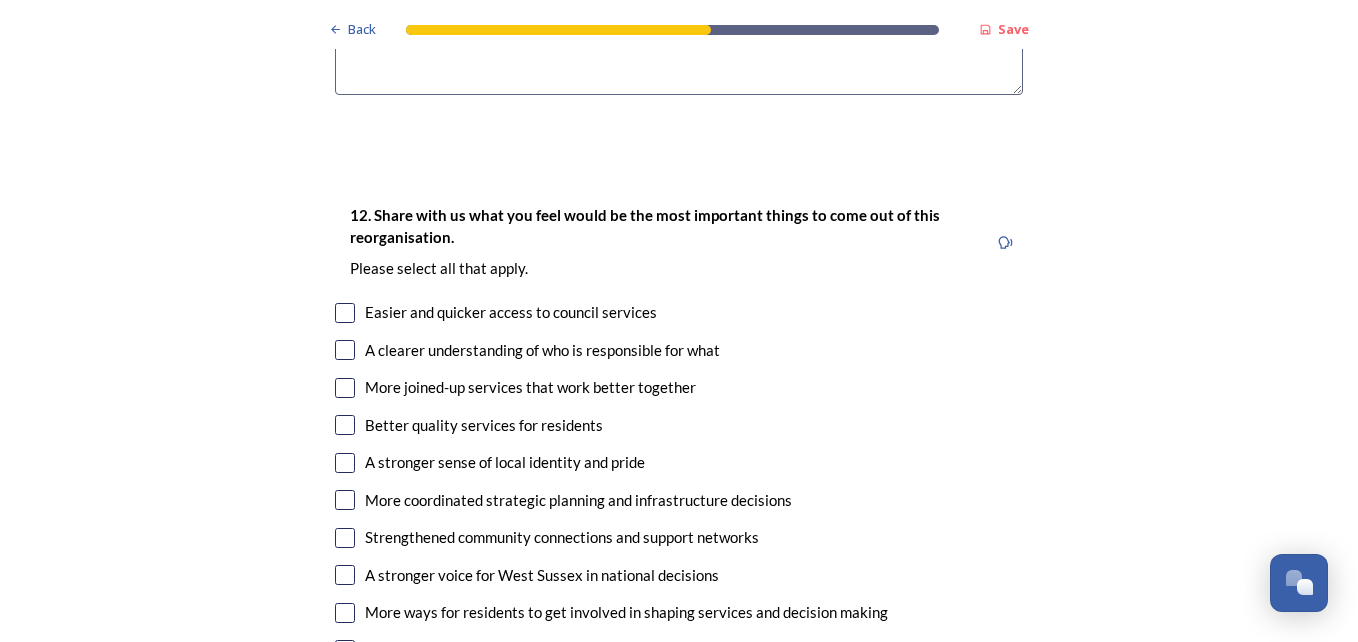 scroll, scrollTop: 3489, scrollLeft: 0, axis: vertical 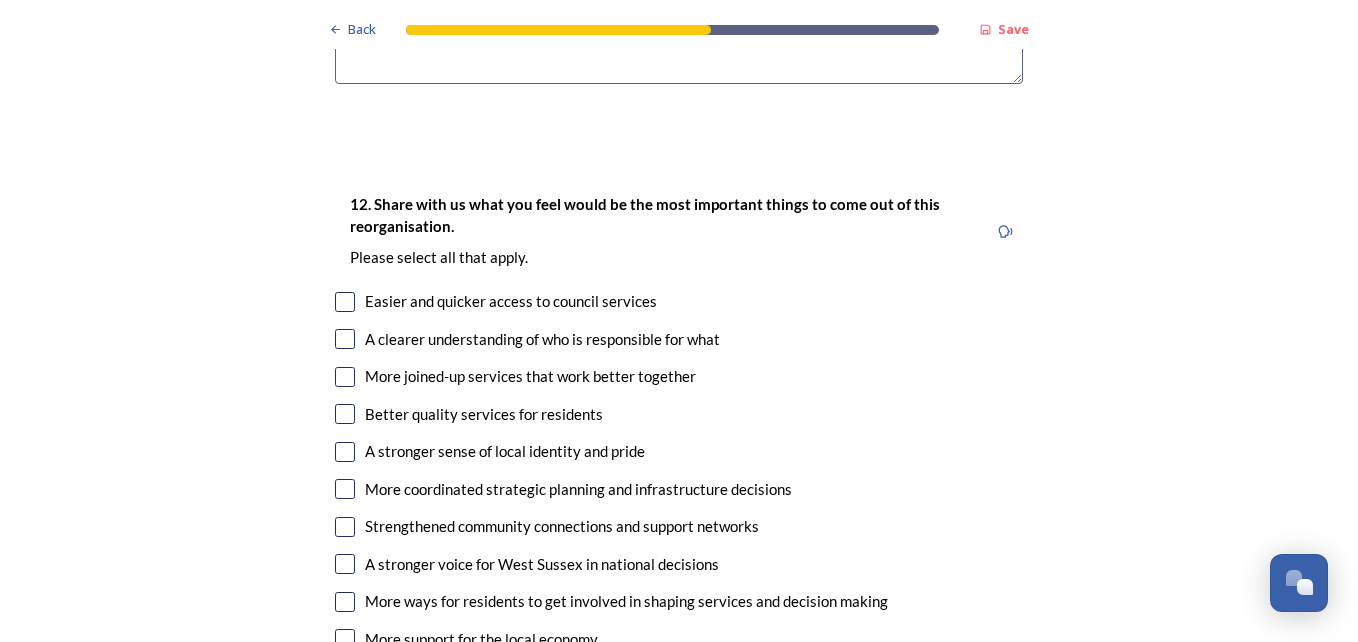 type on "Whilst I understand the rationale for change, I am deeply concerned about these proposals. Each area, [CITY], [CITY] and [CITY] have great strengths, but each has a distinctive nature. I am concerned that under these changes we will lose the 'local' focus of responsibilities and agencies. My natural preference is to make the unitary boundary smaller rather than larger." 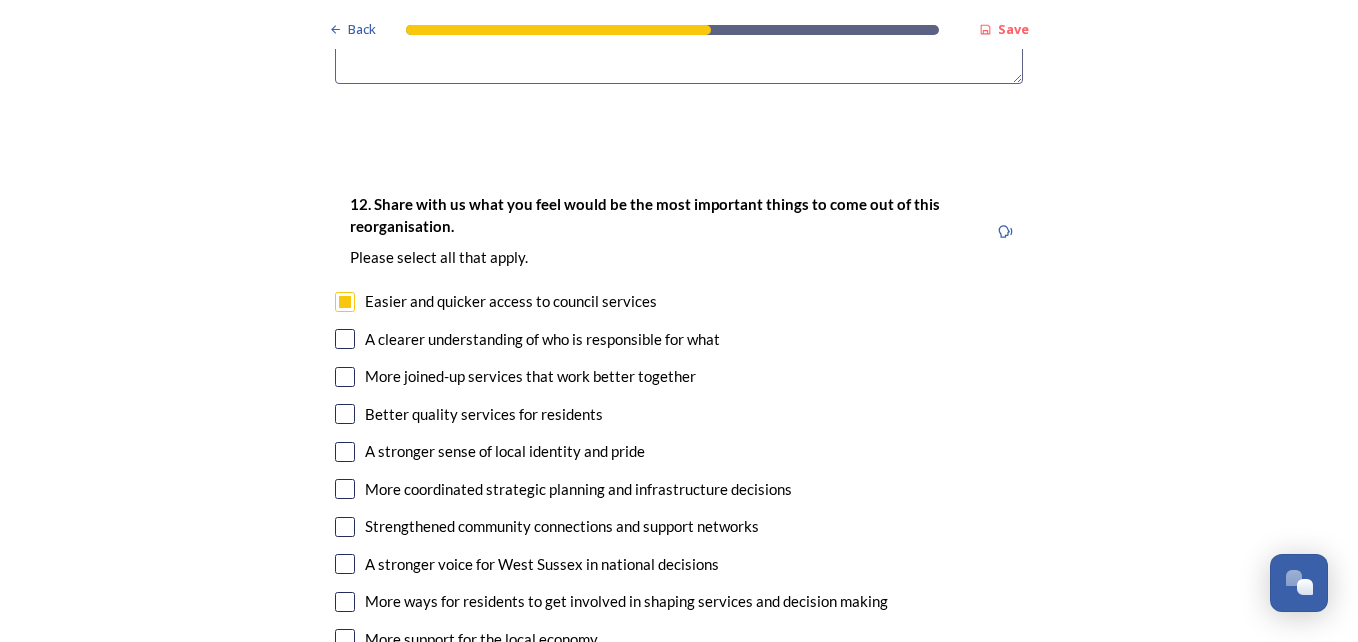 click at bounding box center [345, 339] 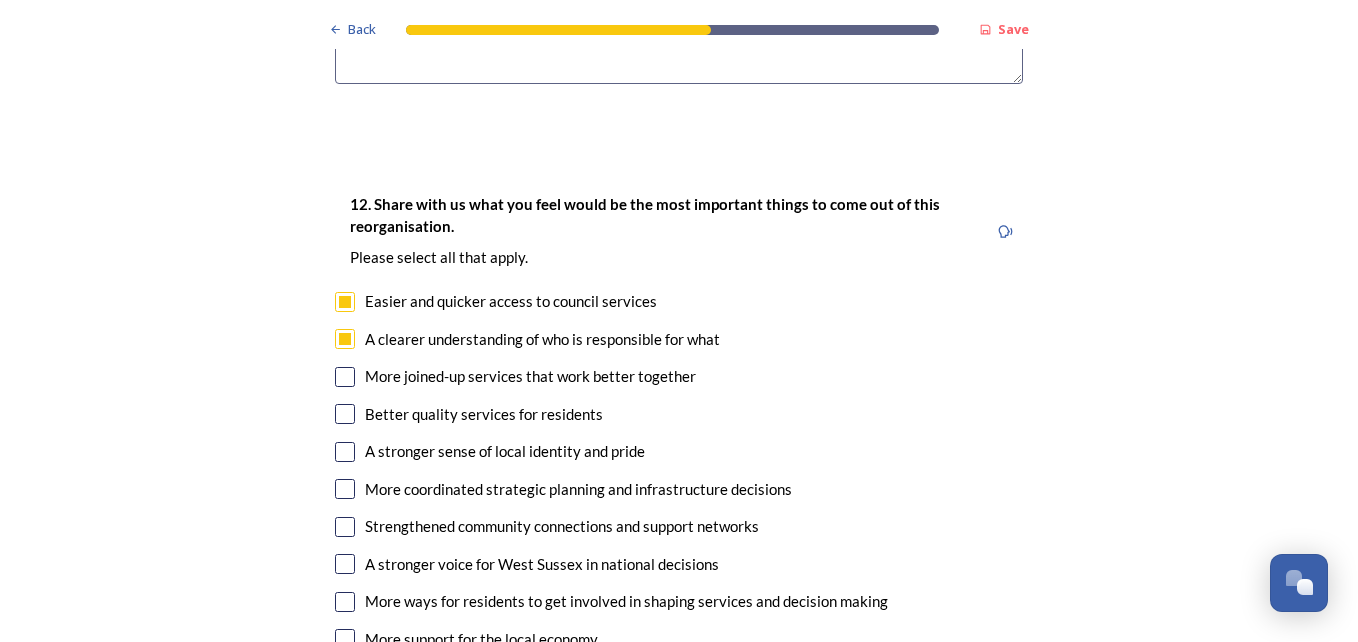 click at bounding box center (345, 377) 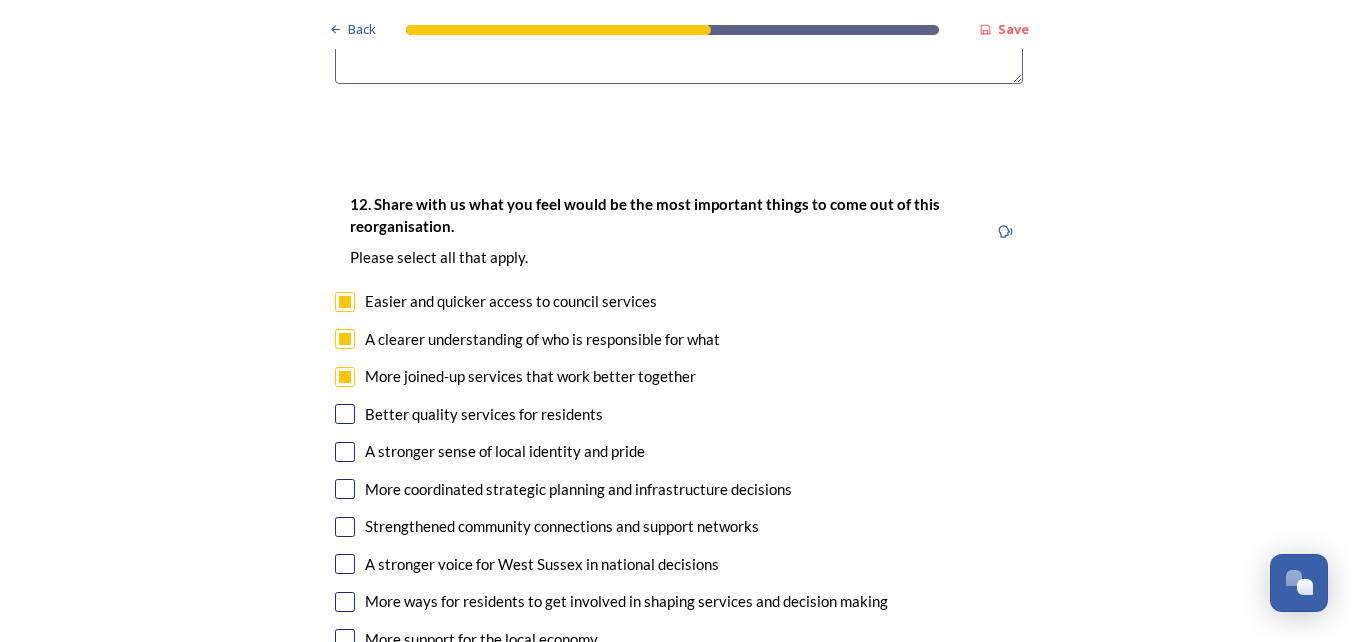 click at bounding box center [345, 452] 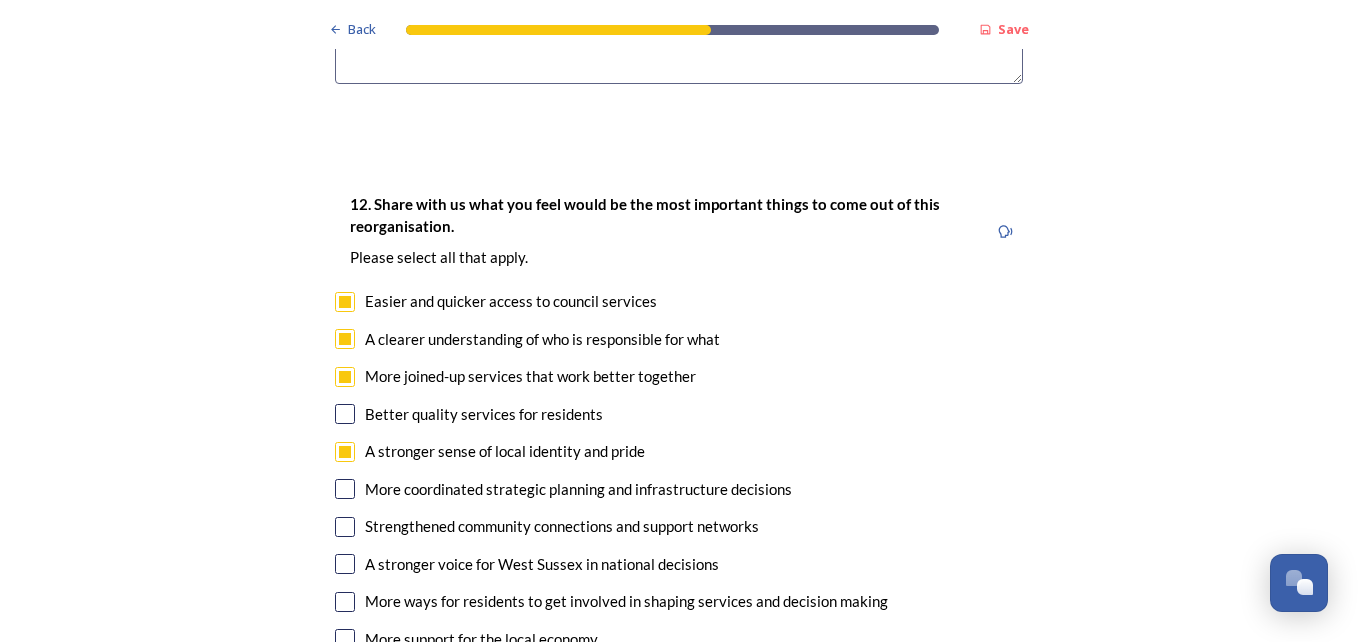 click at bounding box center [345, 527] 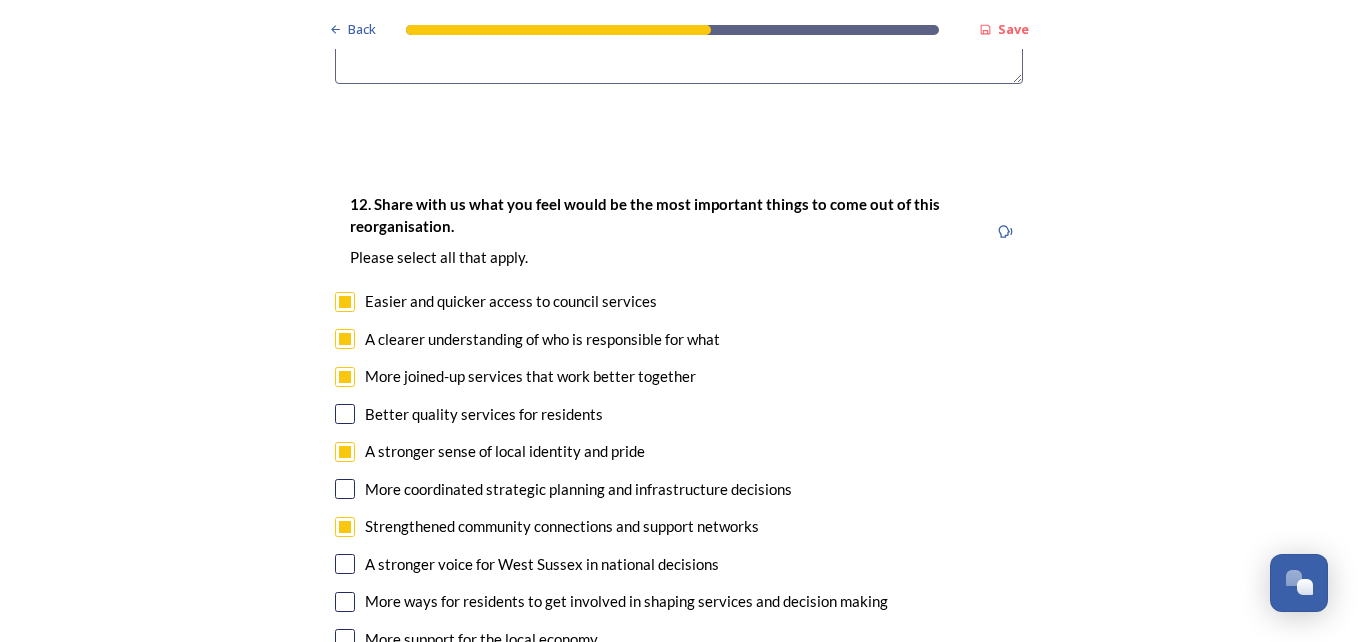 click at bounding box center [345, 489] 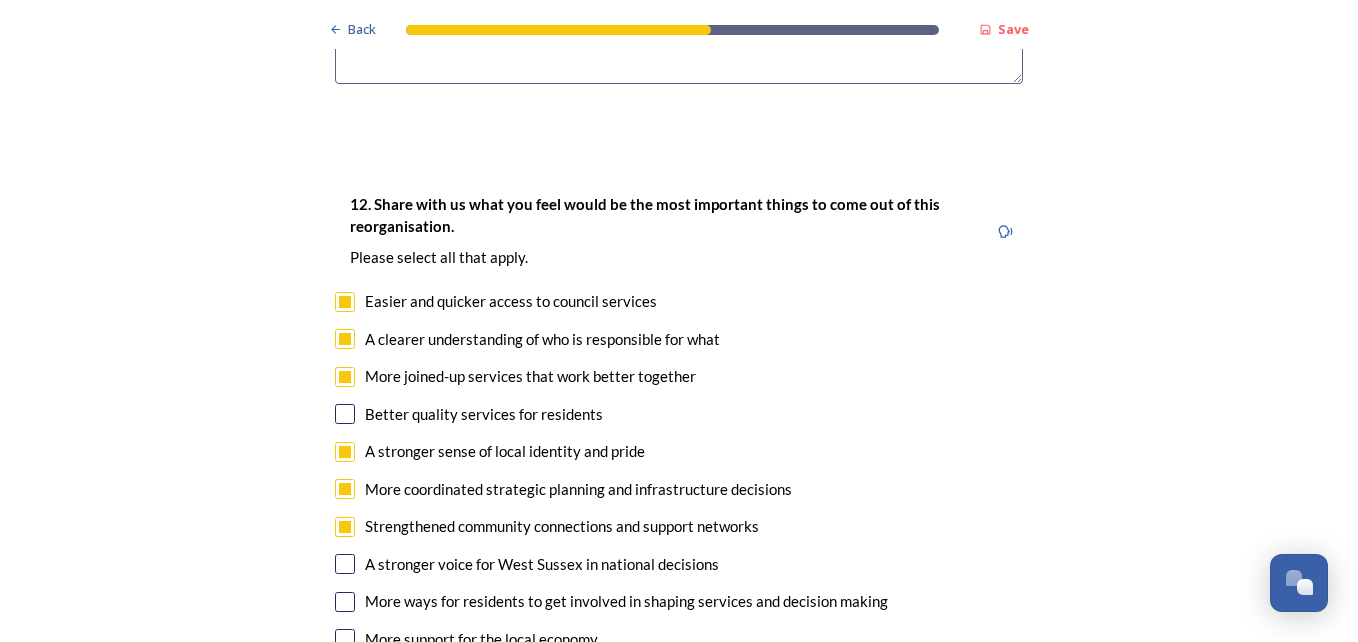 click at bounding box center (345, 414) 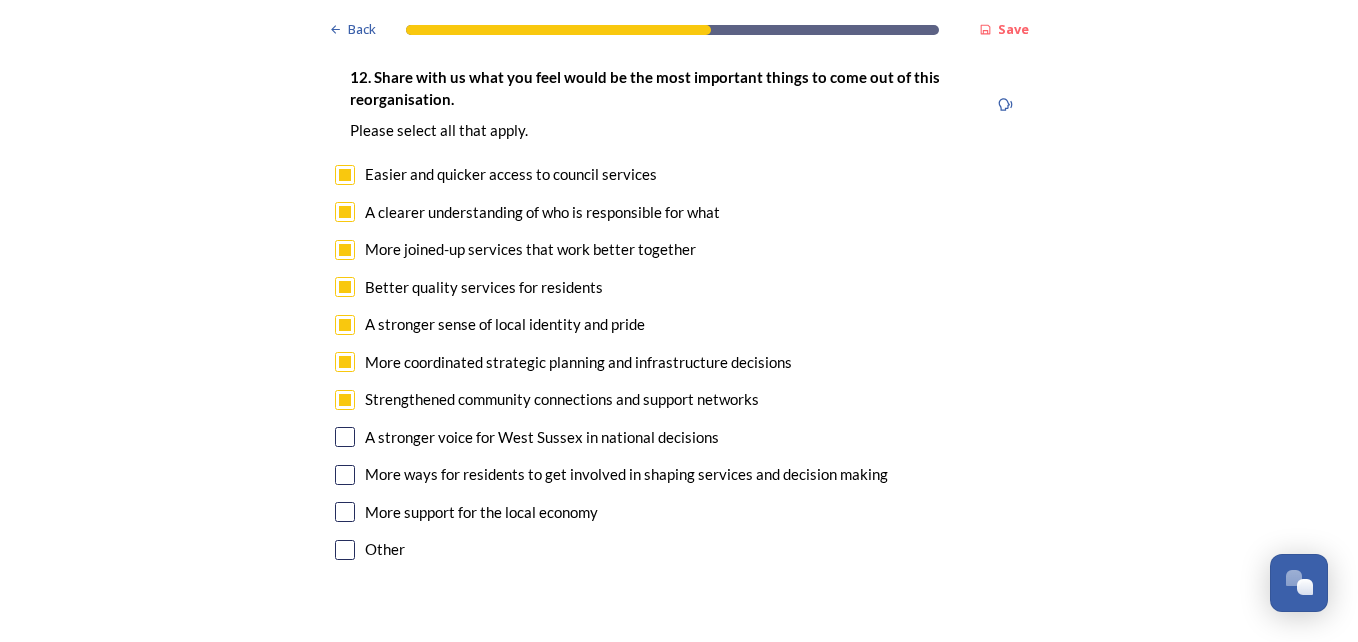 scroll, scrollTop: 3639, scrollLeft: 0, axis: vertical 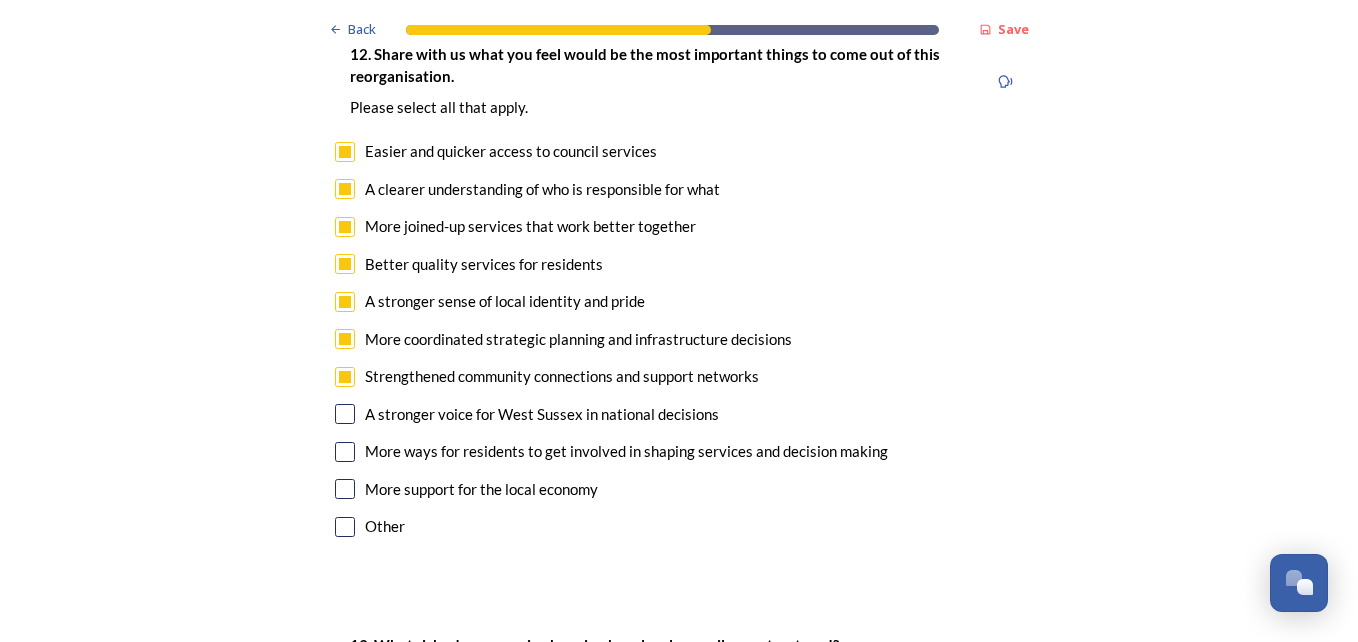 click at bounding box center (345, 414) 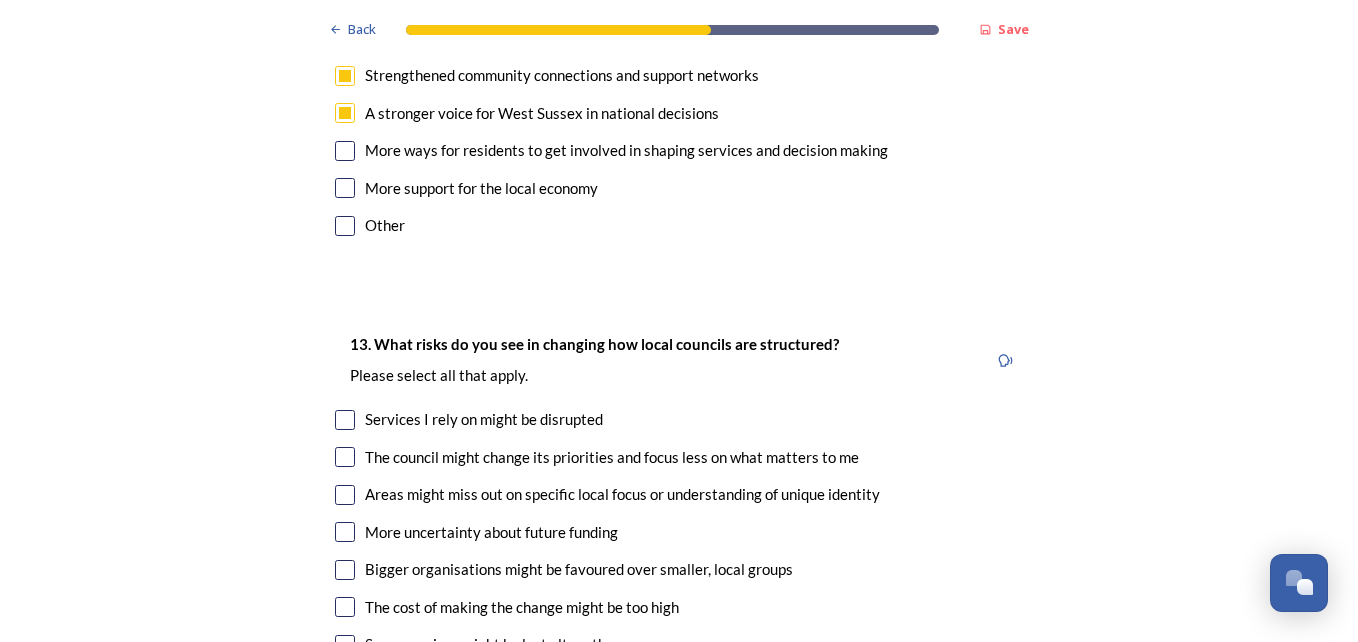 scroll, scrollTop: 4032, scrollLeft: 0, axis: vertical 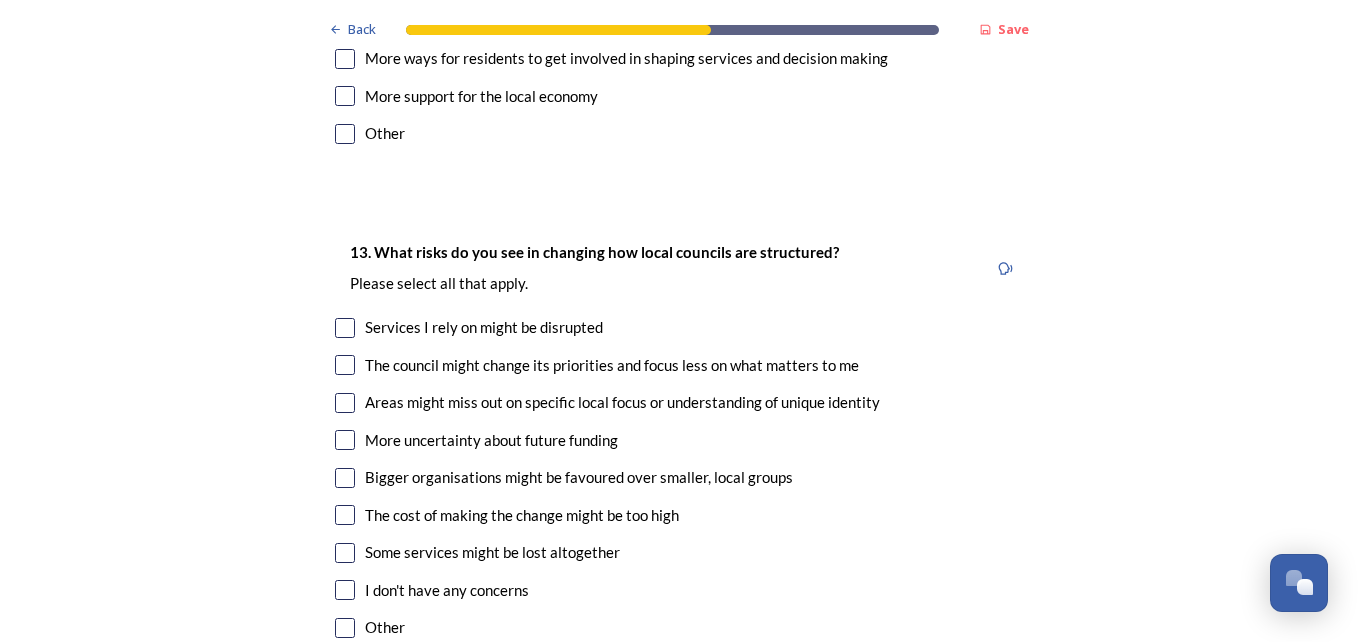 click at bounding box center (345, 365) 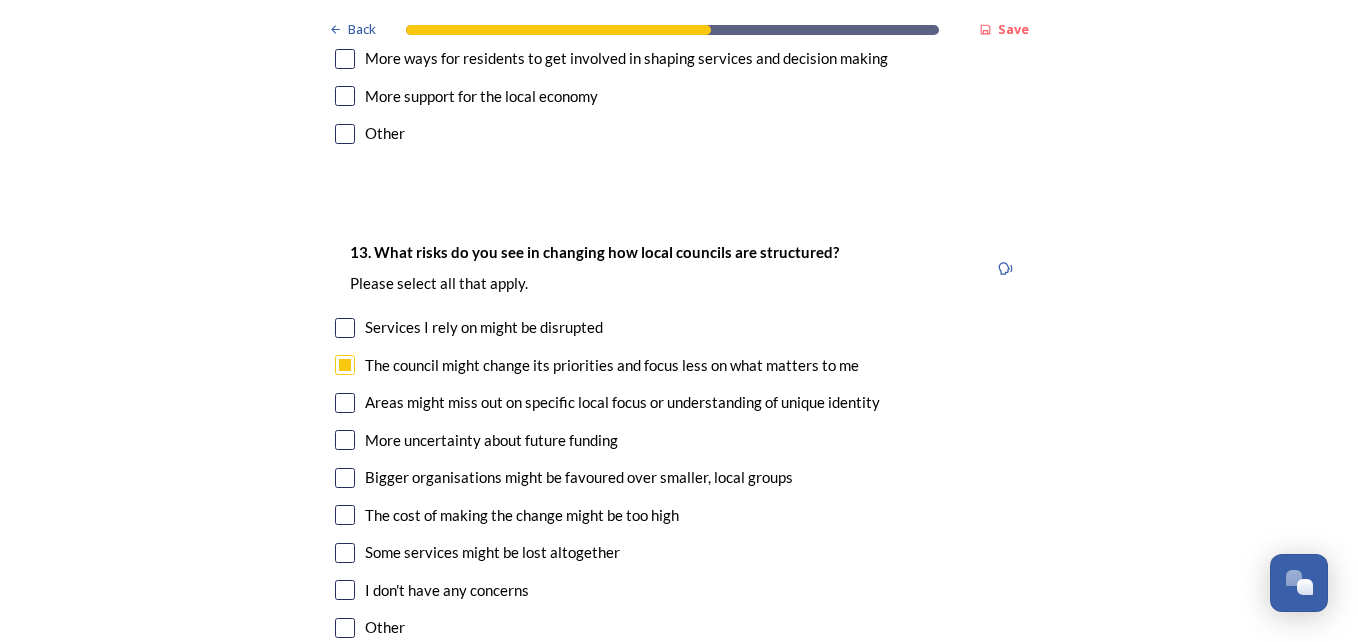 click at bounding box center [345, 403] 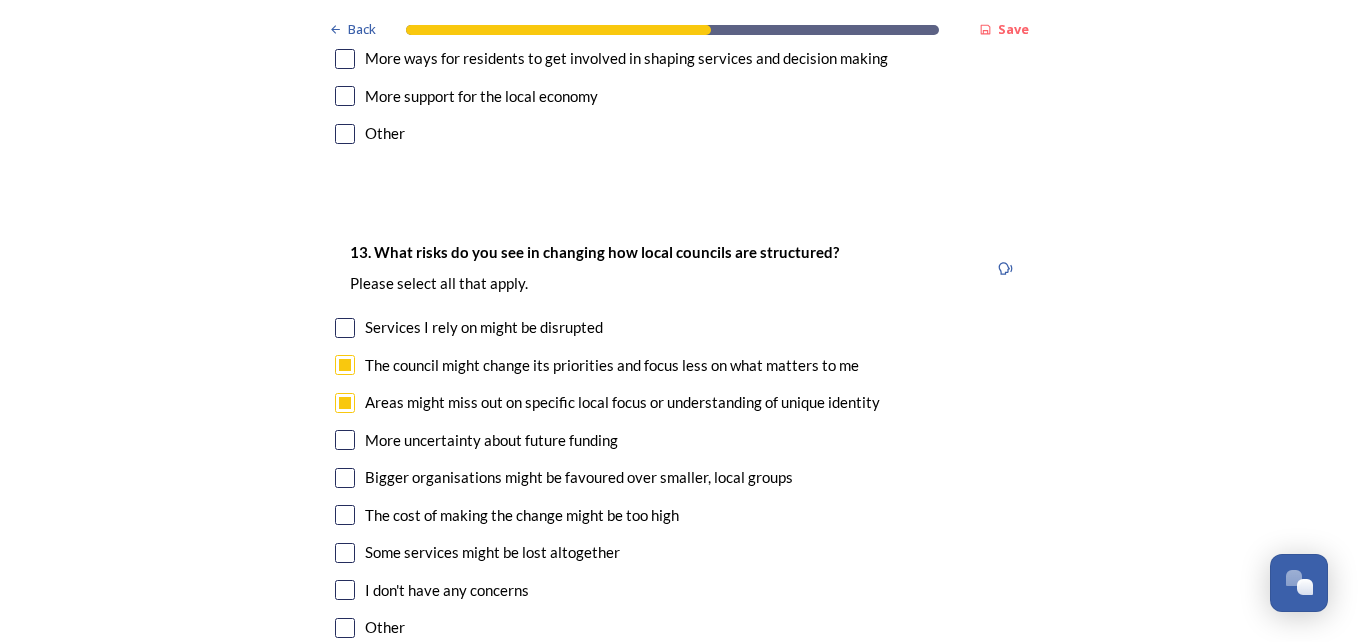 click at bounding box center [345, 478] 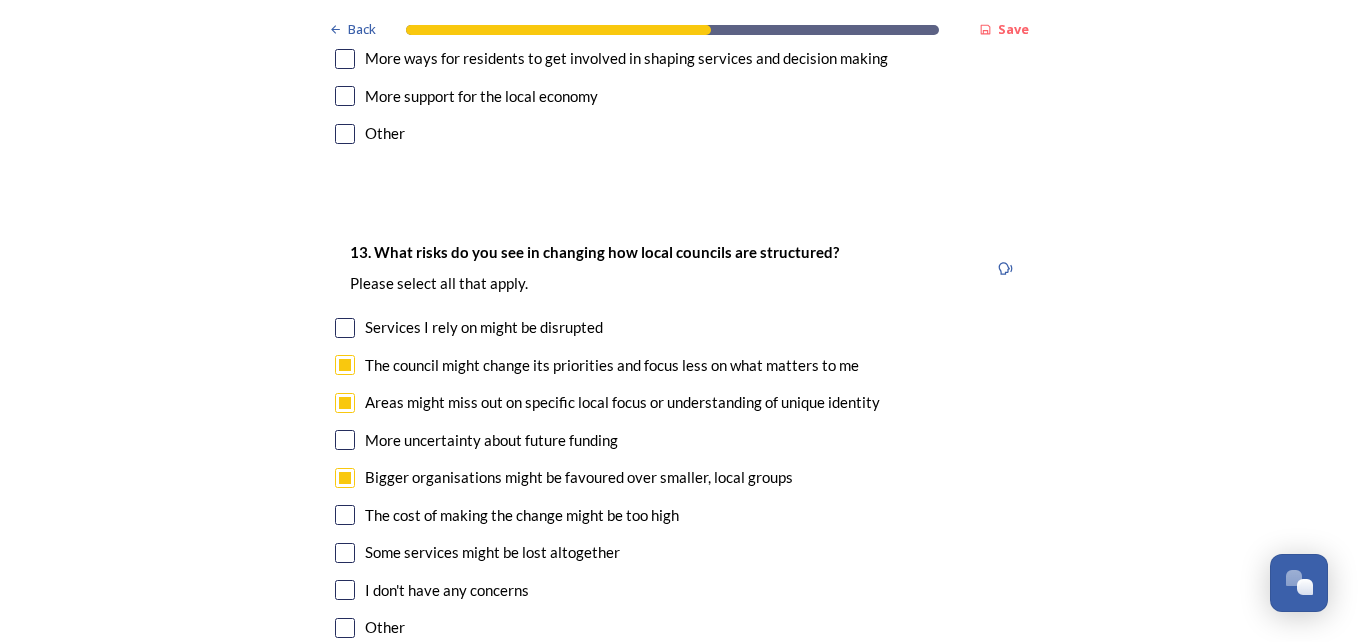 click at bounding box center [345, 553] 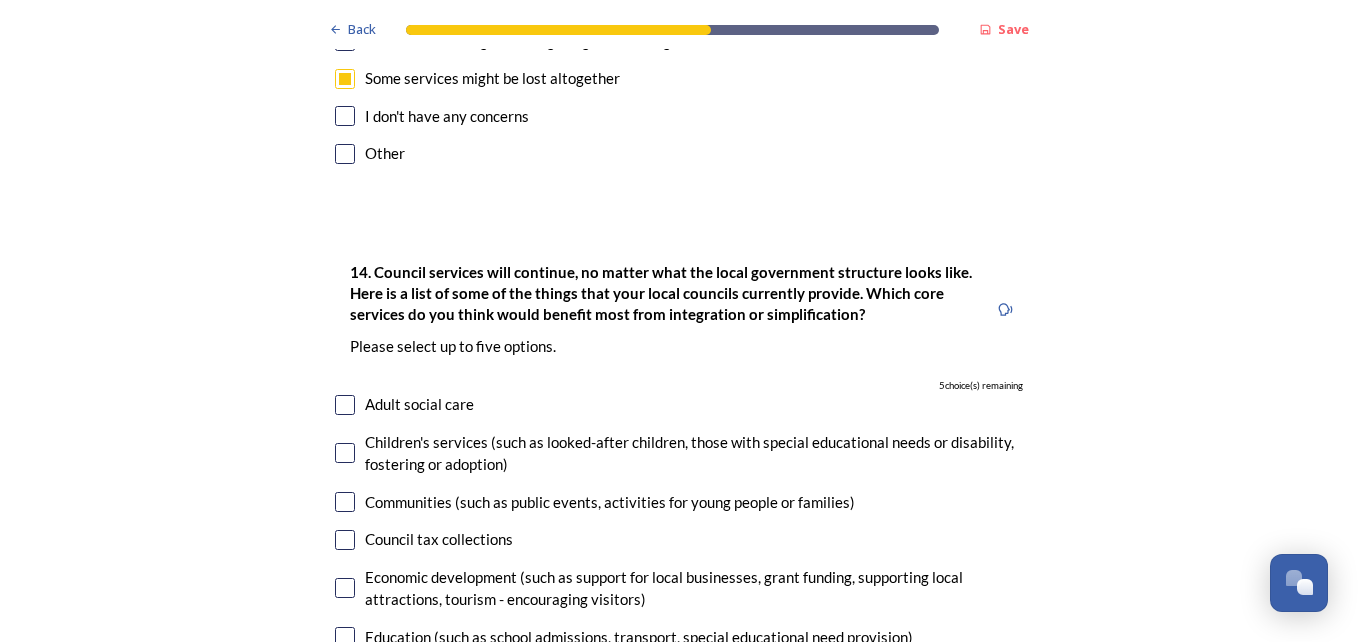 scroll, scrollTop: 4518, scrollLeft: 0, axis: vertical 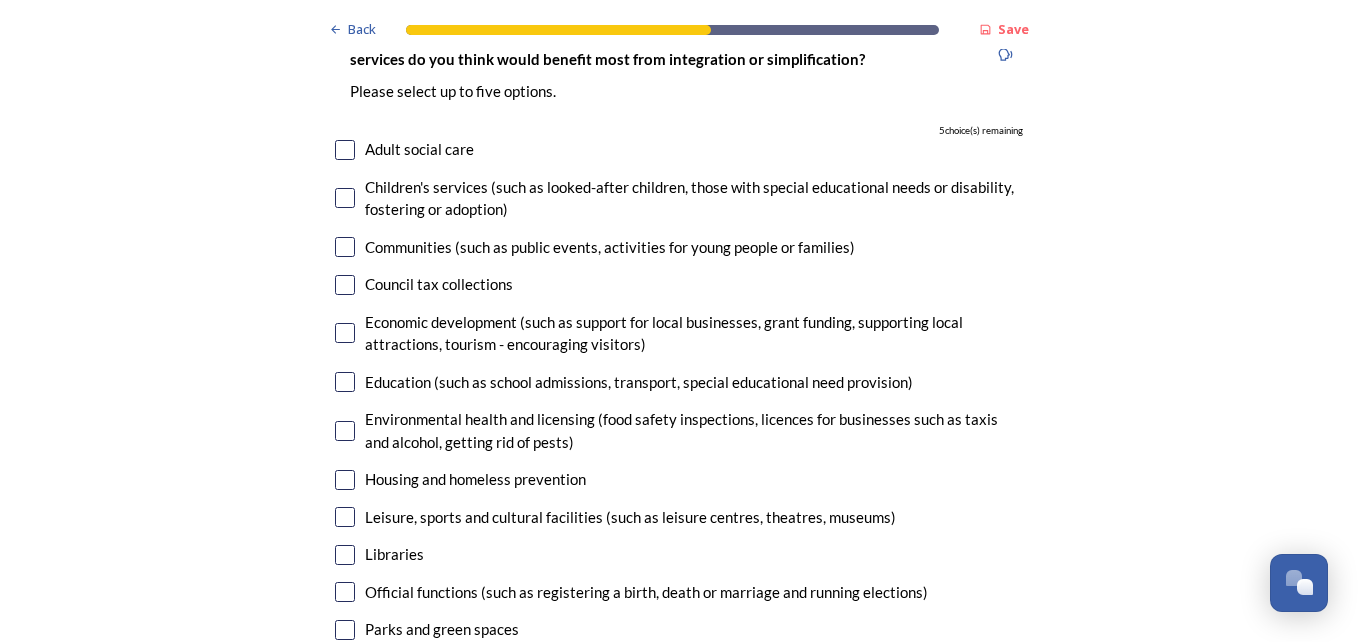 click at bounding box center (345, 198) 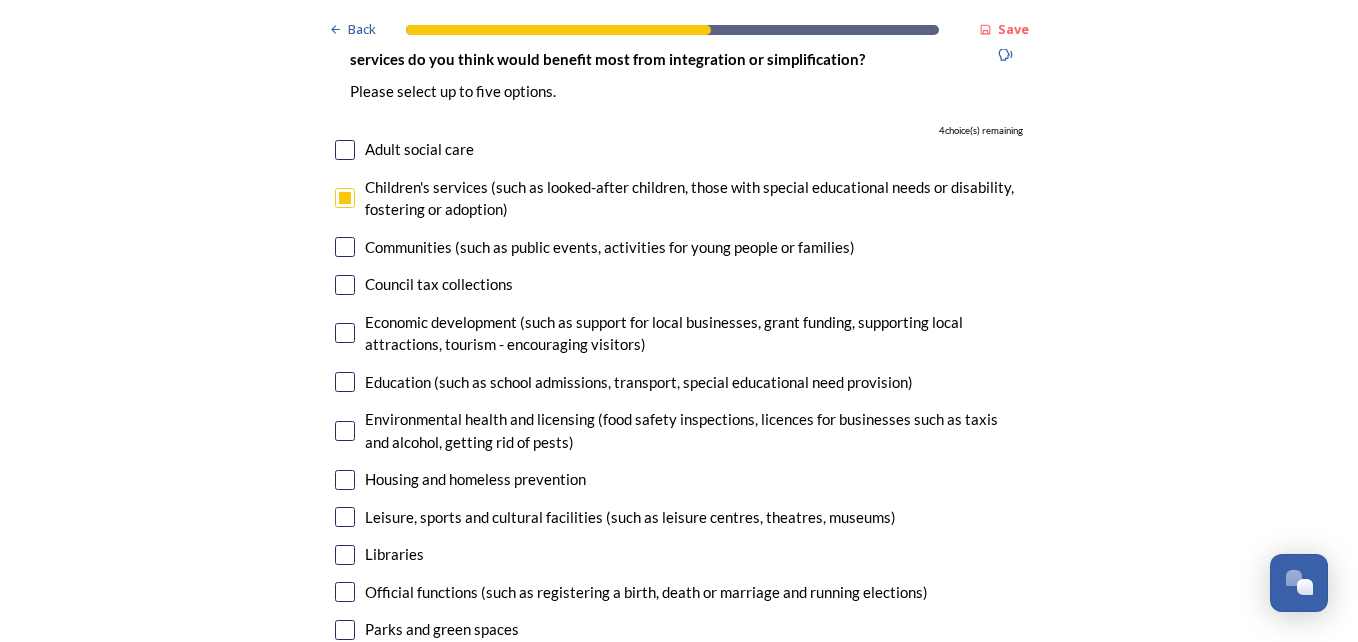 click at bounding box center (345, 150) 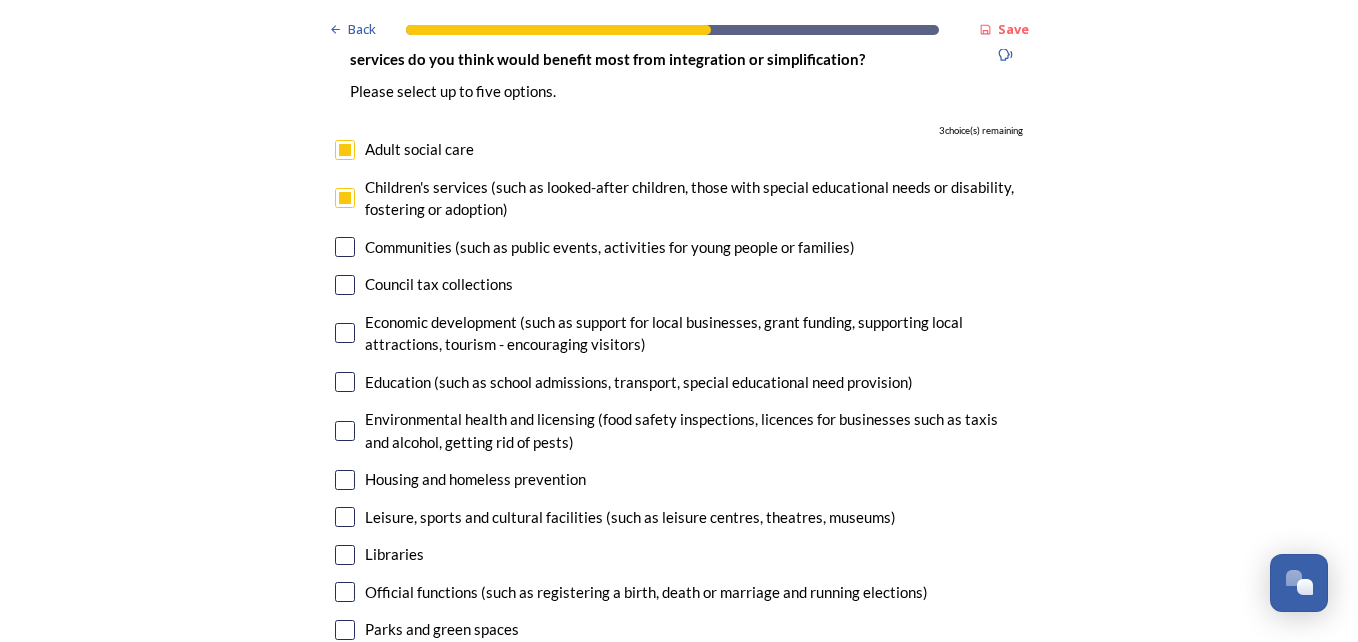click at bounding box center (345, 247) 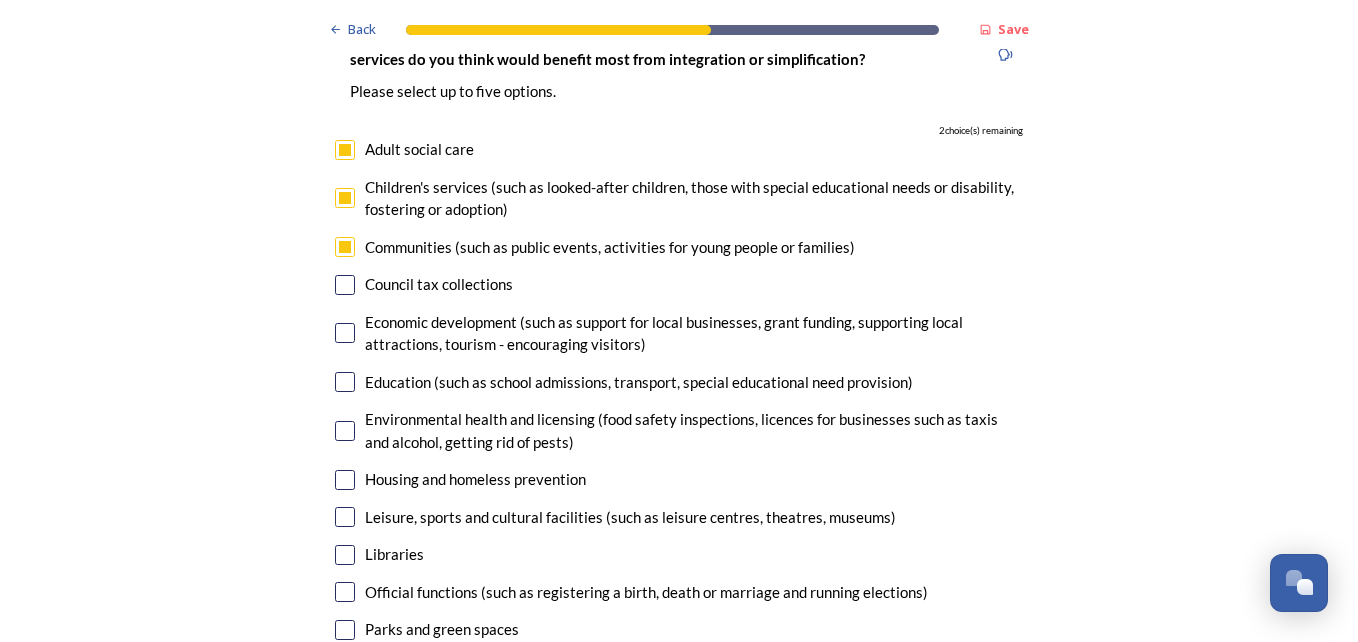 click at bounding box center (345, 333) 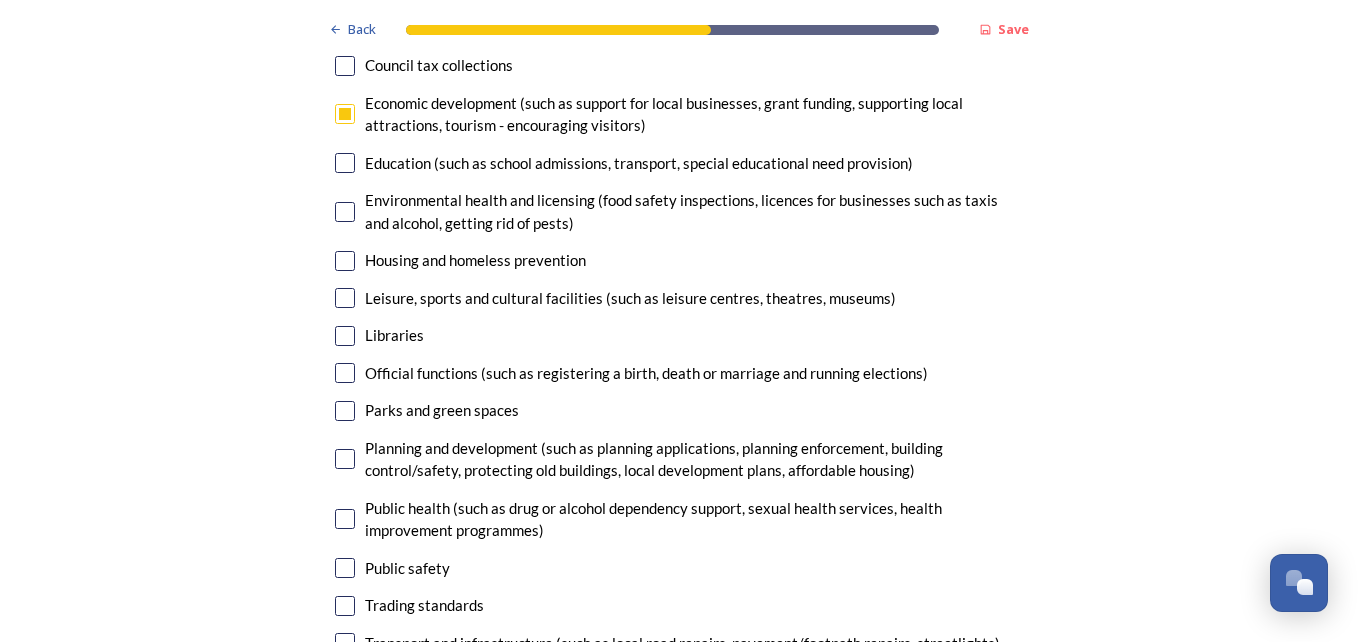 scroll, scrollTop: 5015, scrollLeft: 0, axis: vertical 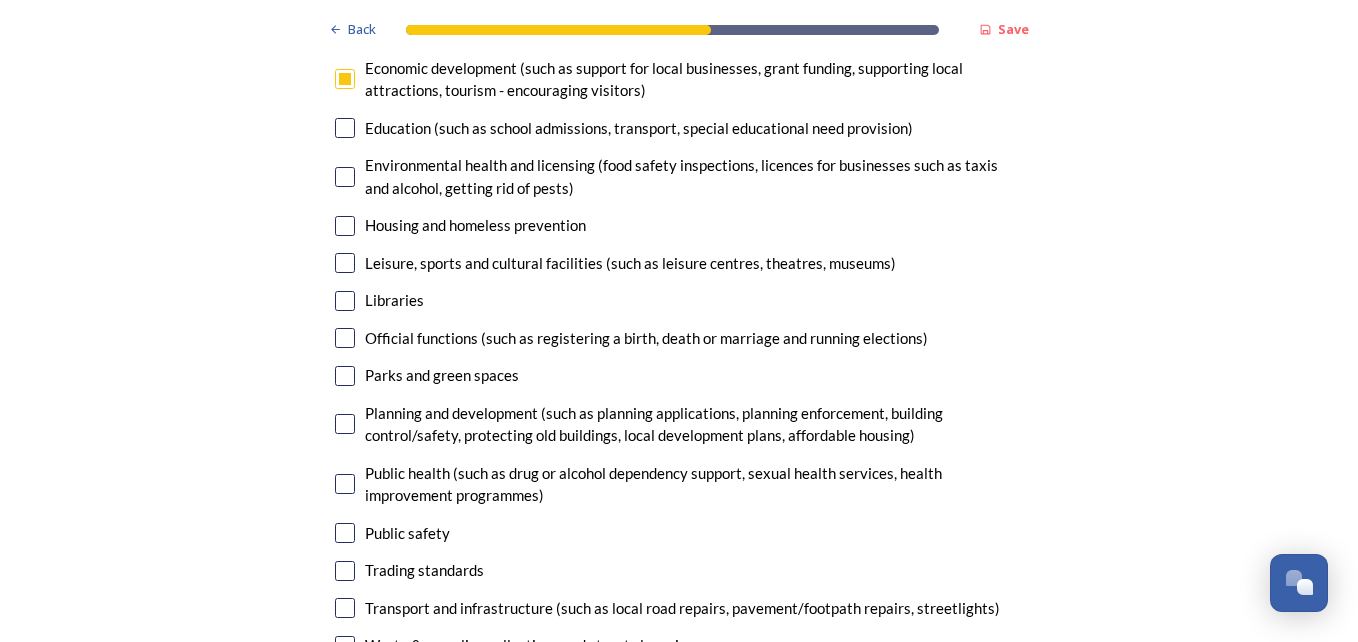 click at bounding box center [345, 533] 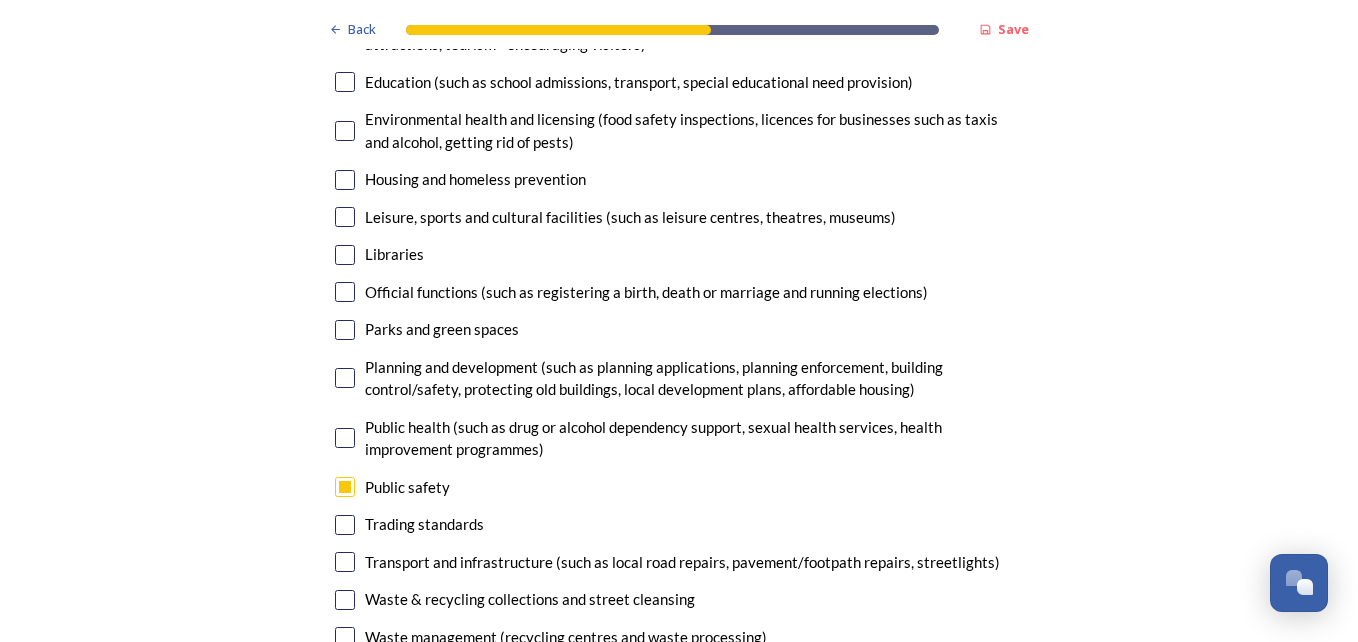 scroll, scrollTop: 5107, scrollLeft: 0, axis: vertical 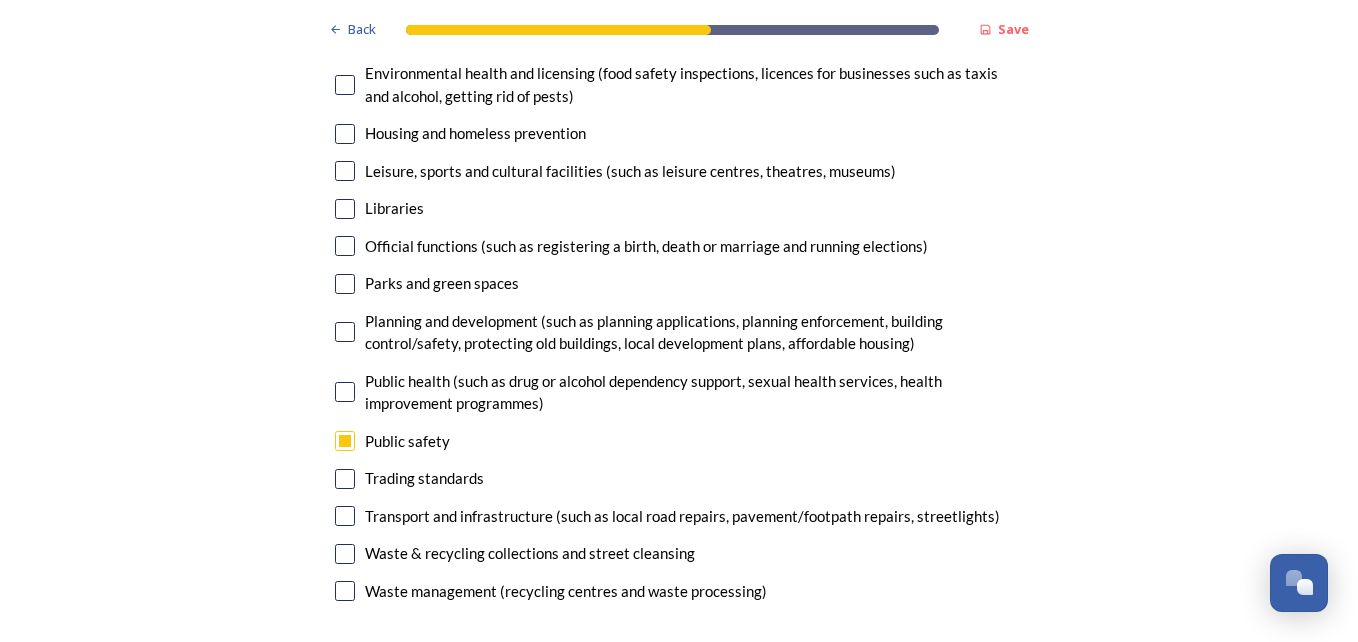 click at bounding box center [345, 479] 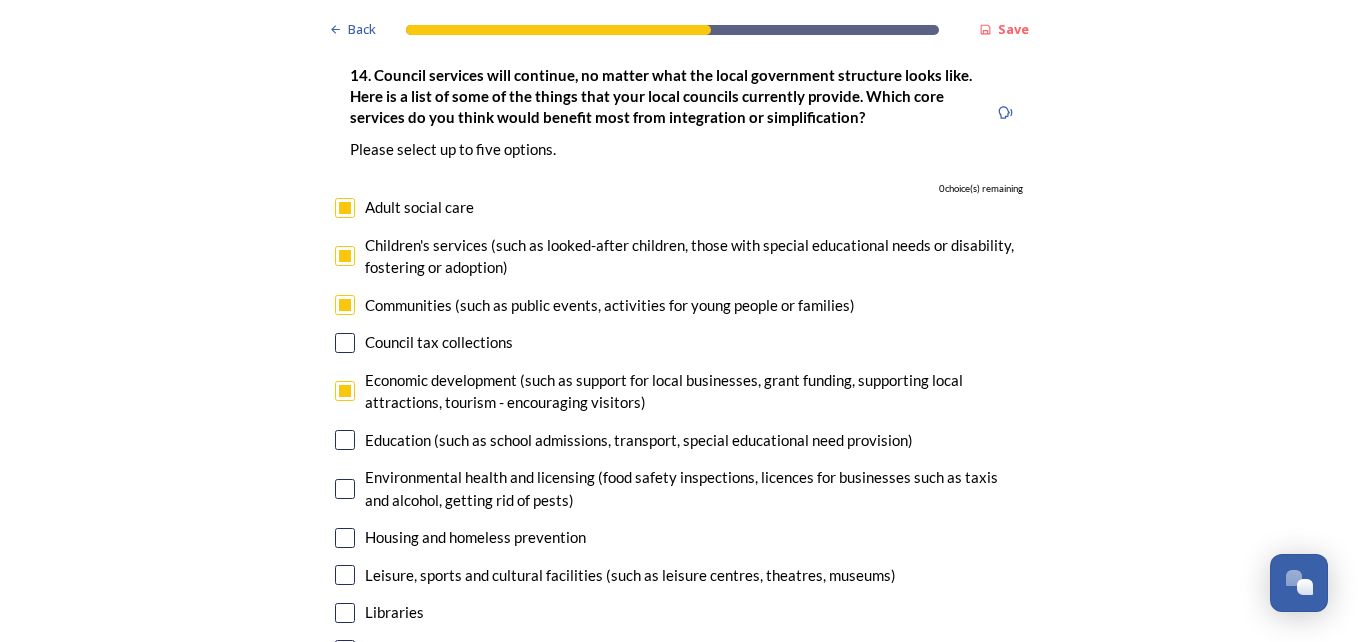 scroll, scrollTop: 4657, scrollLeft: 0, axis: vertical 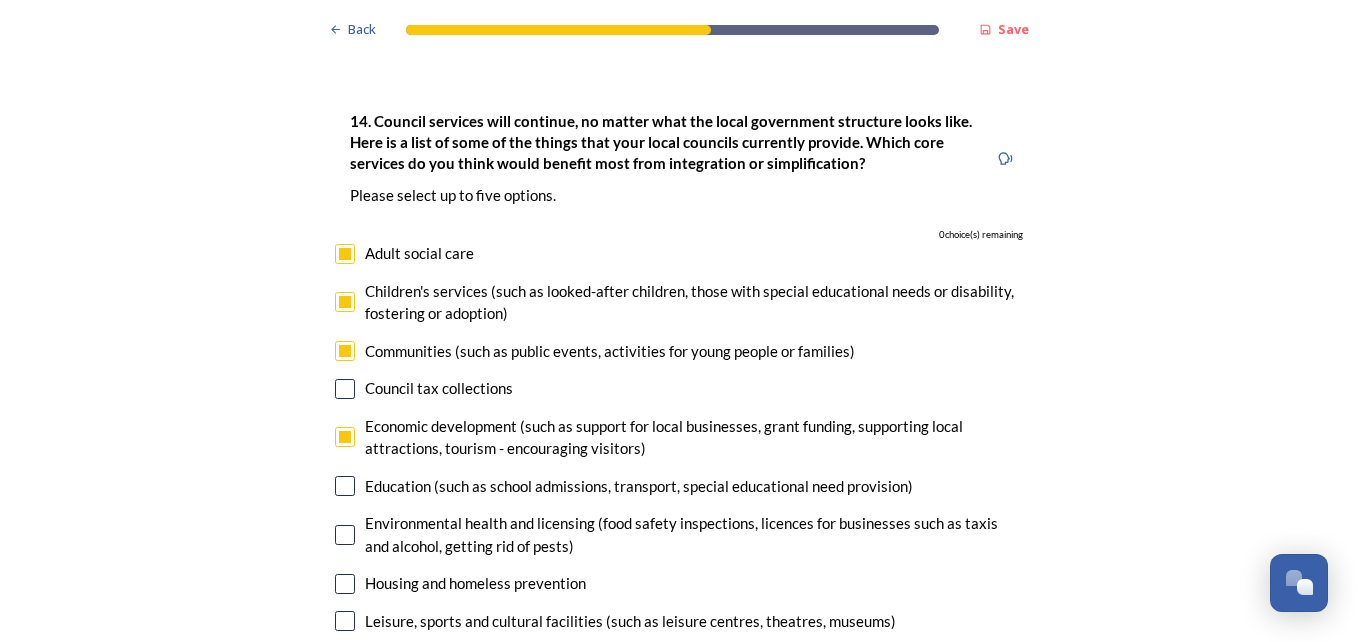 click at bounding box center (345, 254) 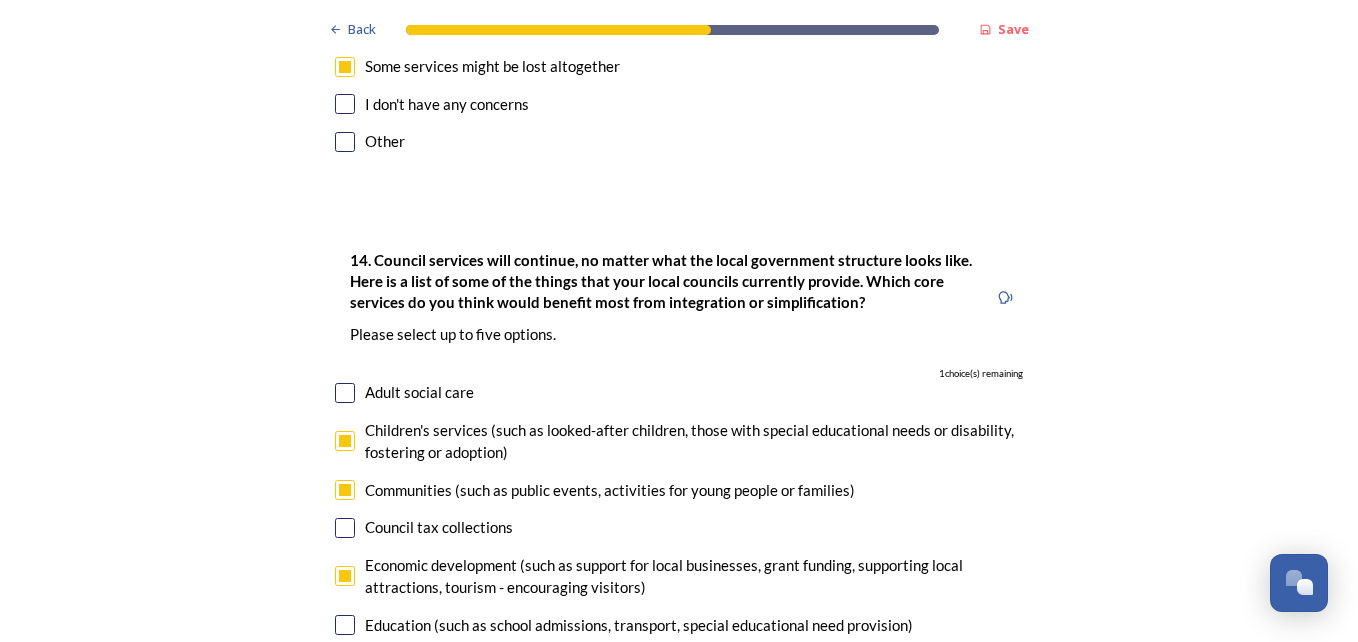 scroll, scrollTop: 4437, scrollLeft: 0, axis: vertical 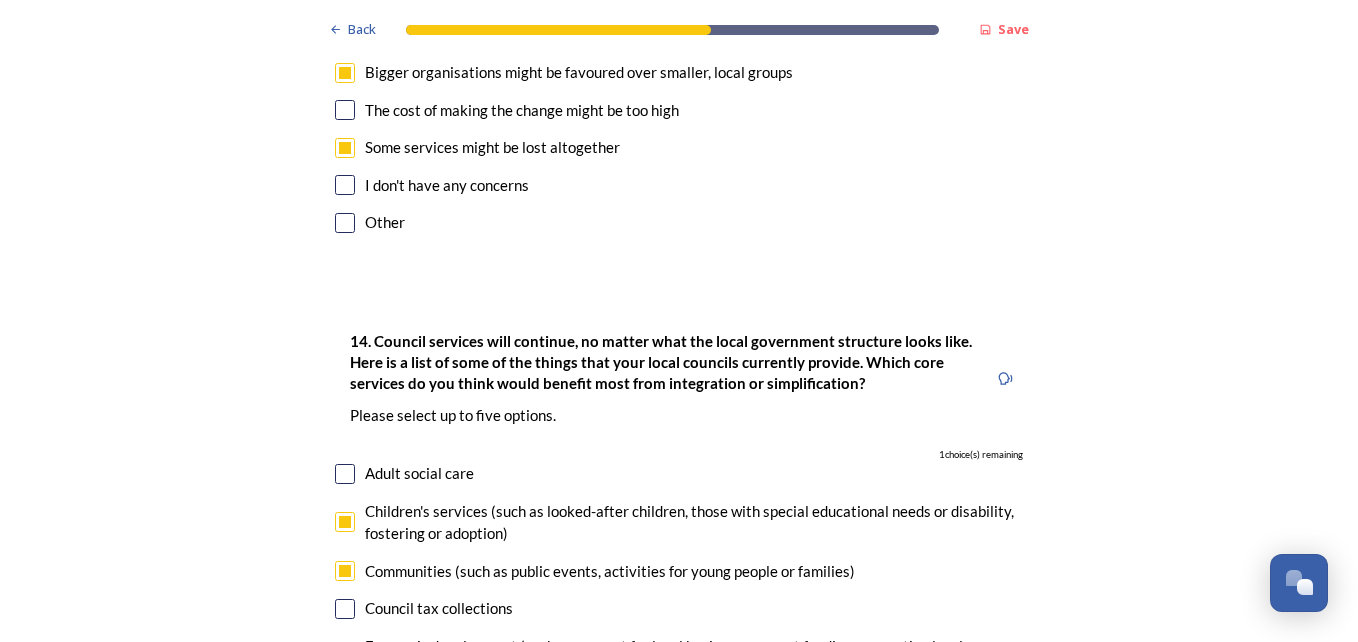 click at bounding box center [345, 474] 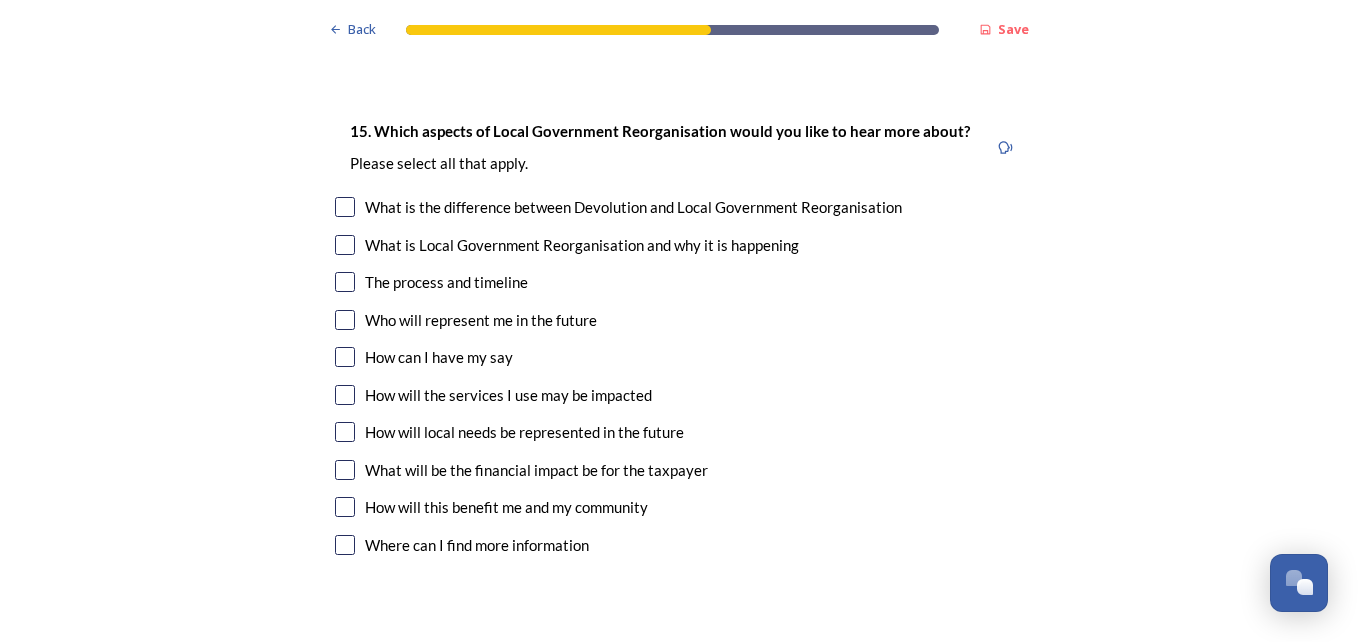 scroll, scrollTop: 5708, scrollLeft: 0, axis: vertical 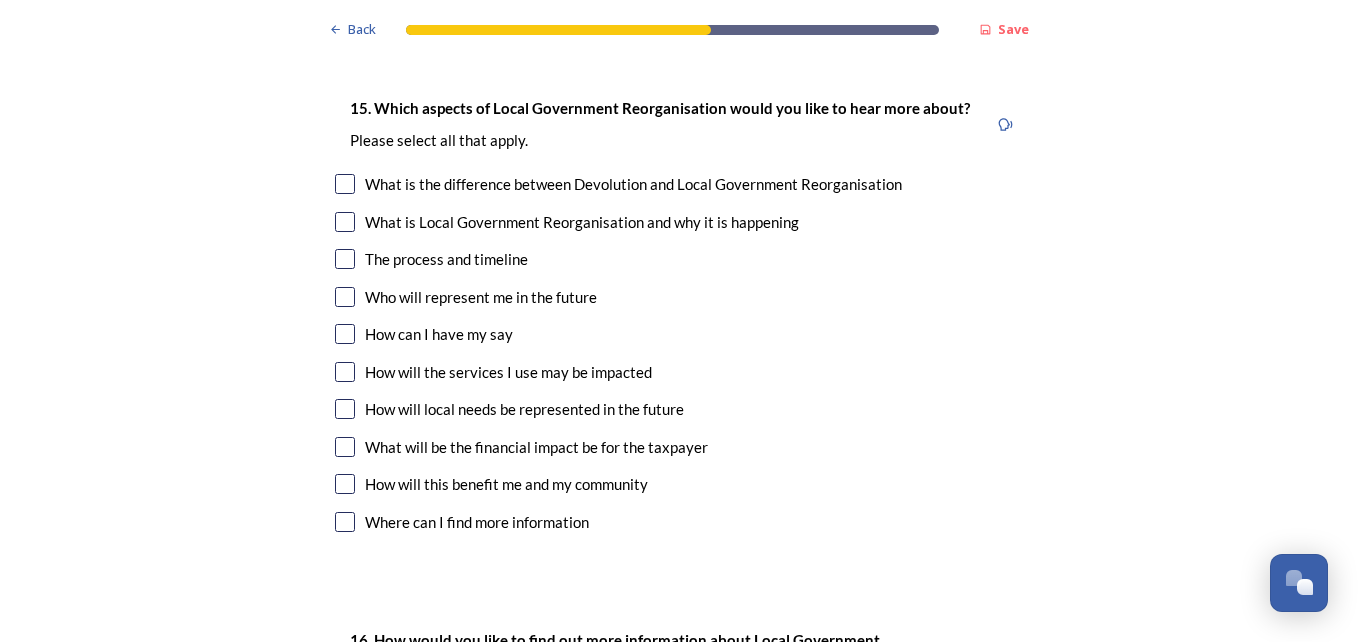click at bounding box center (345, 259) 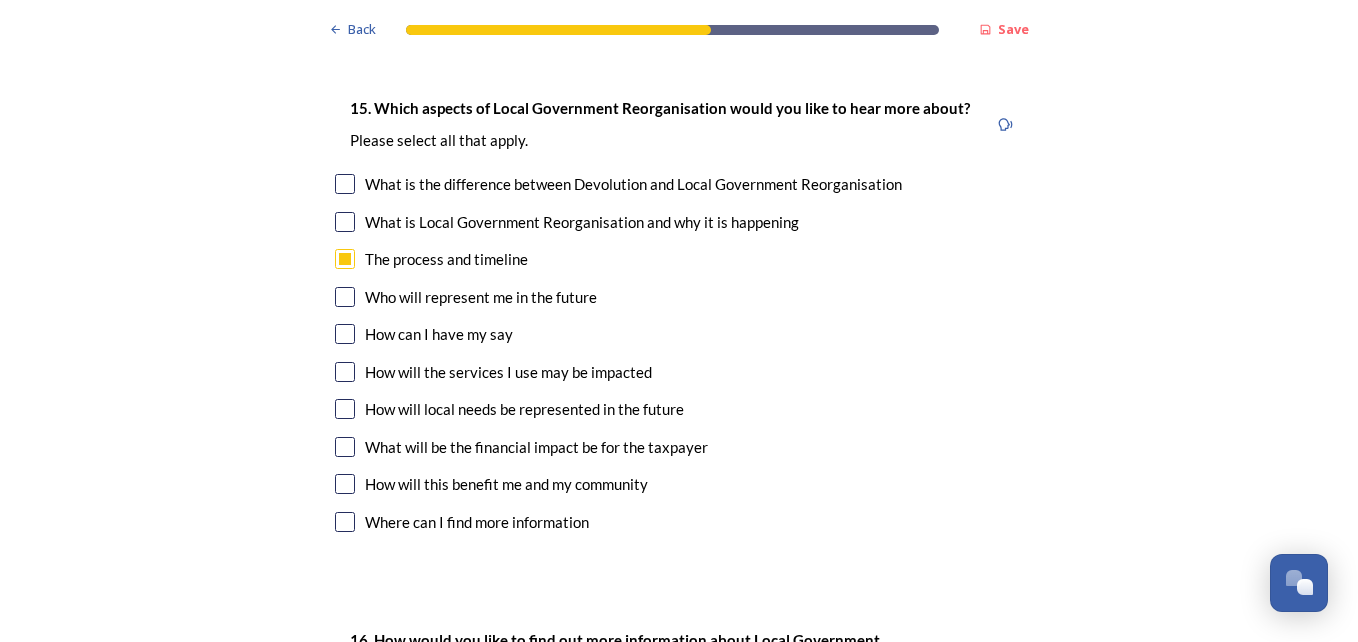 click at bounding box center (345, 372) 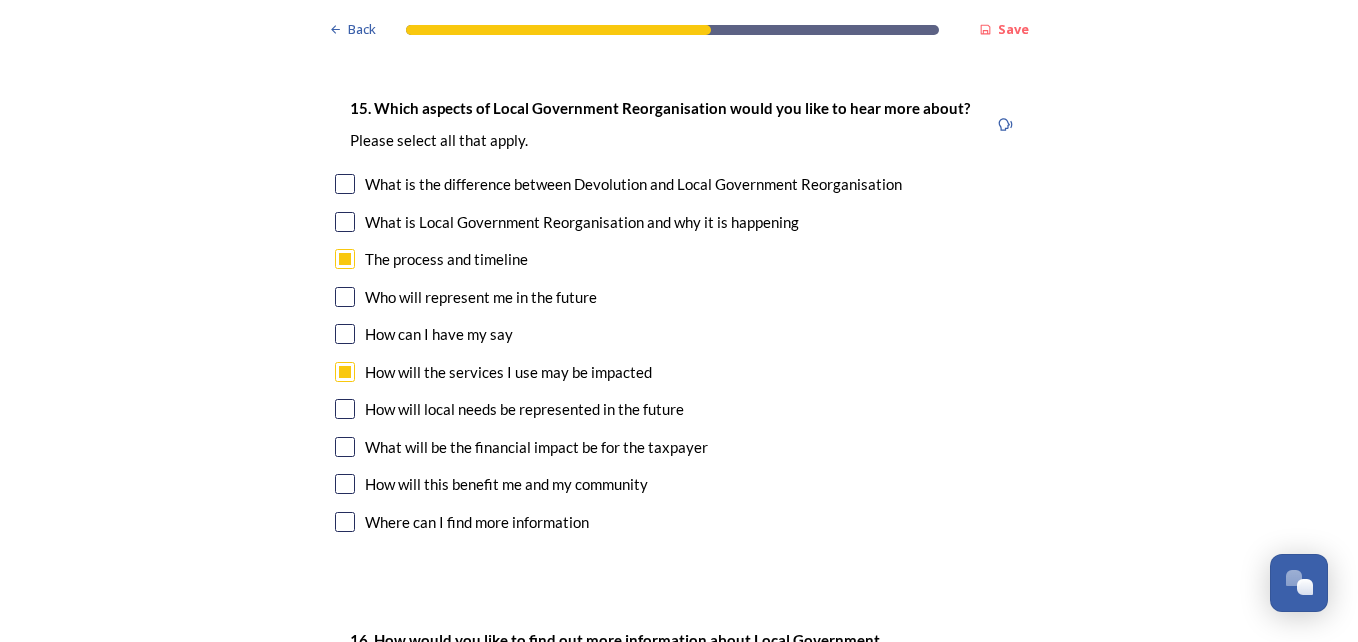 click at bounding box center (345, 409) 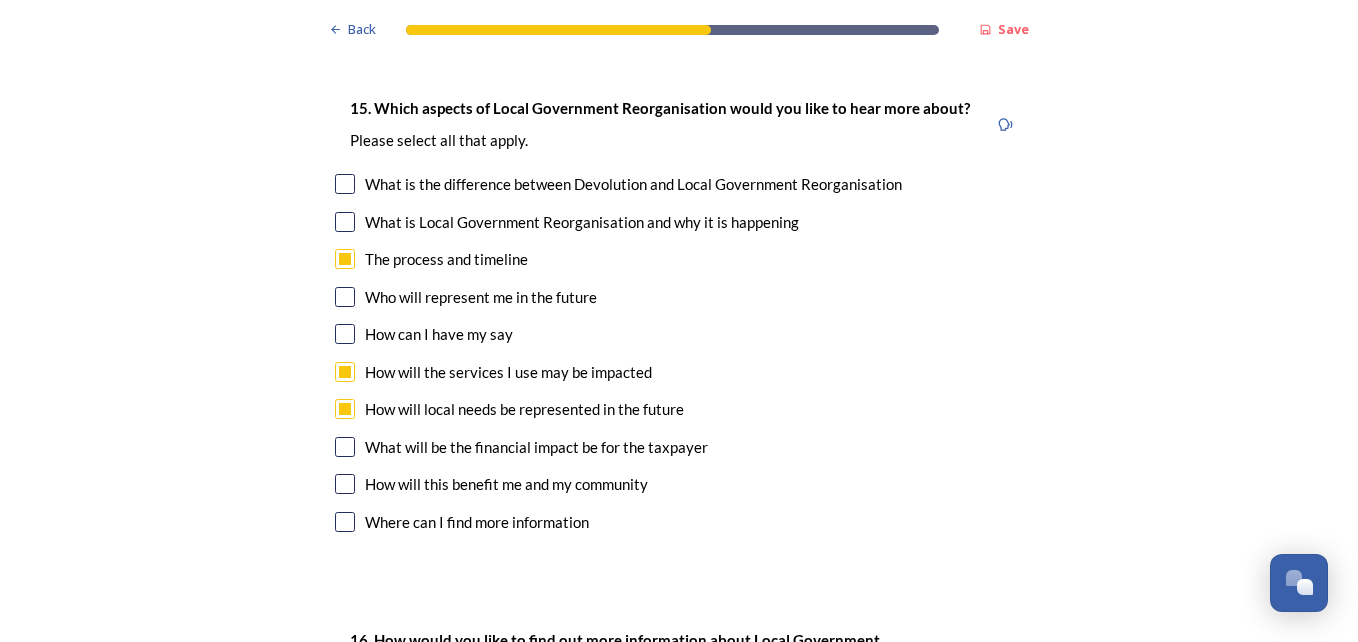 click on "What will be the financial impact be for the taxpayer" at bounding box center [679, 447] 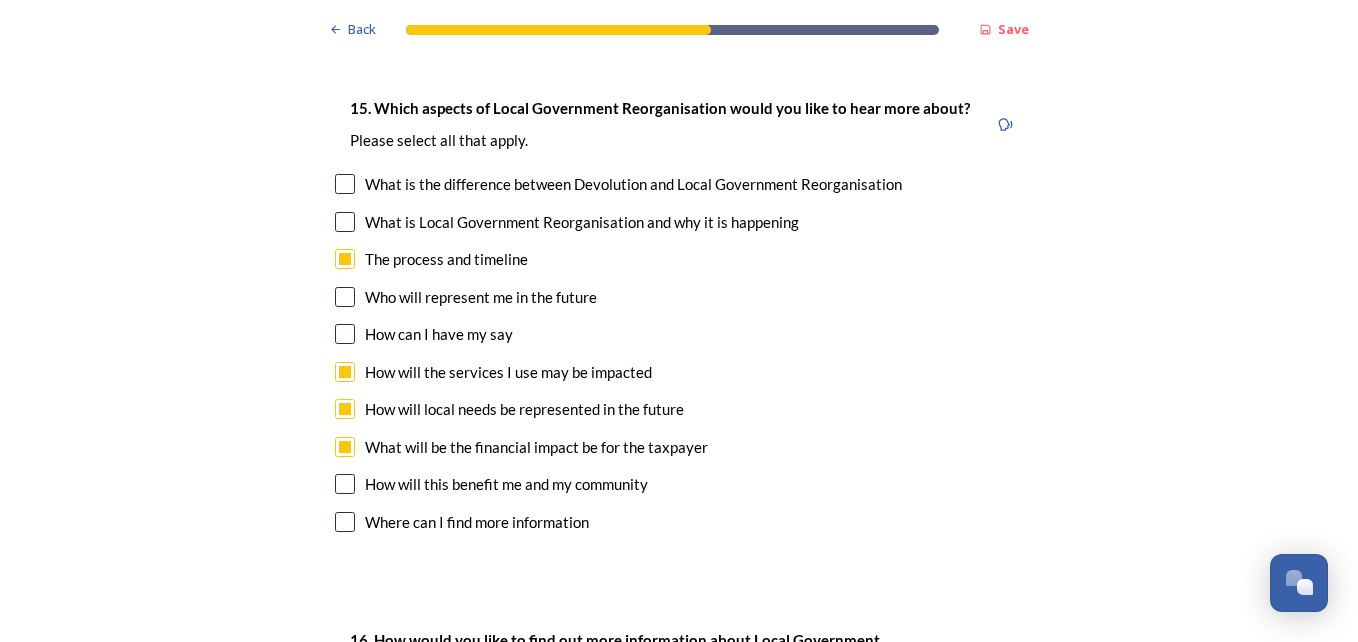 checkbox on "true" 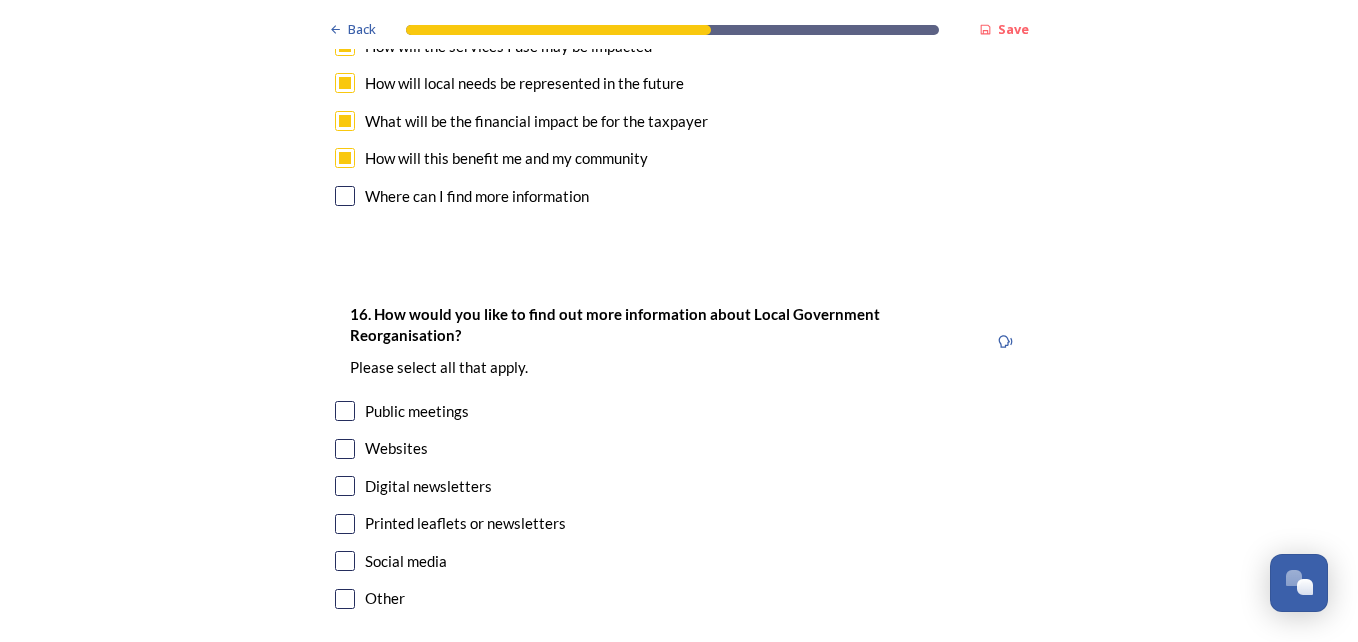 scroll, scrollTop: 6103, scrollLeft: 0, axis: vertical 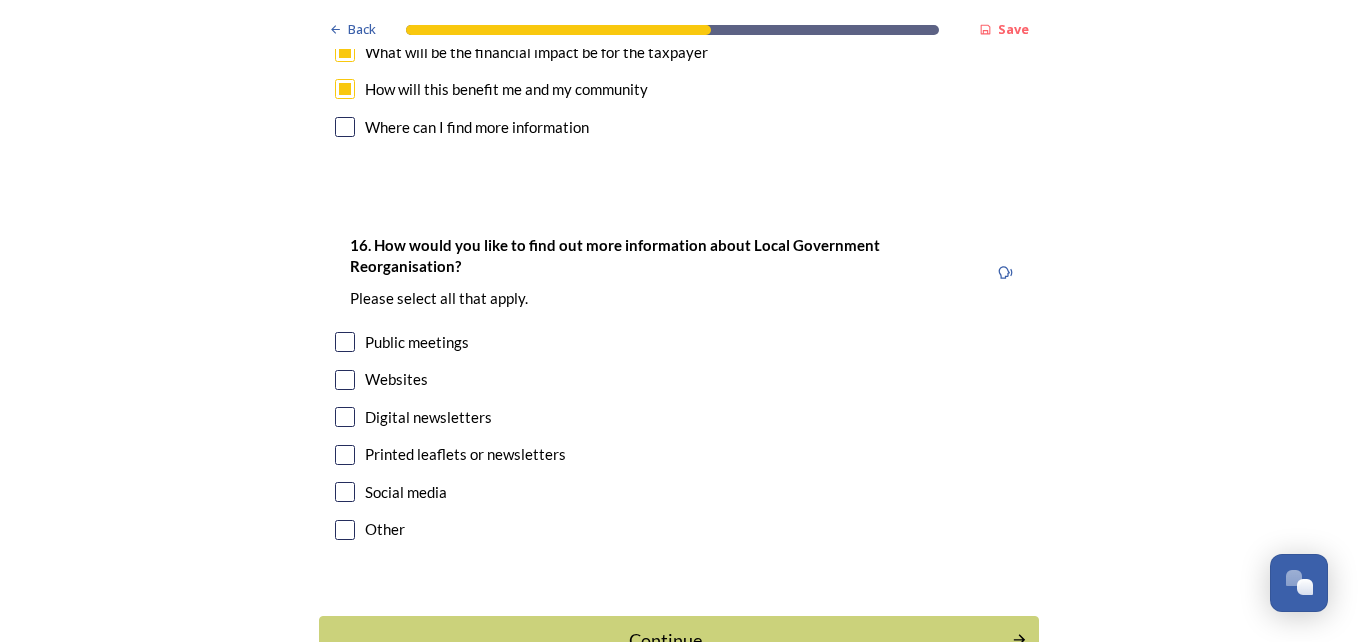 click at bounding box center [345, 380] 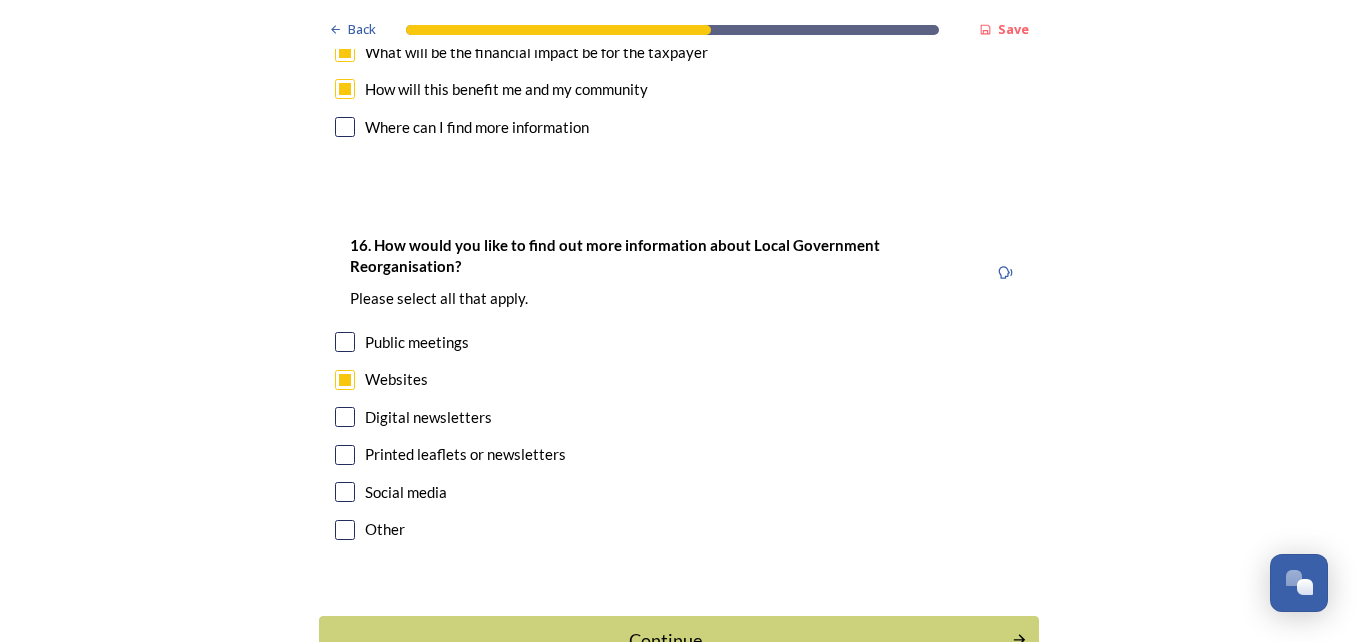 click at bounding box center [345, 417] 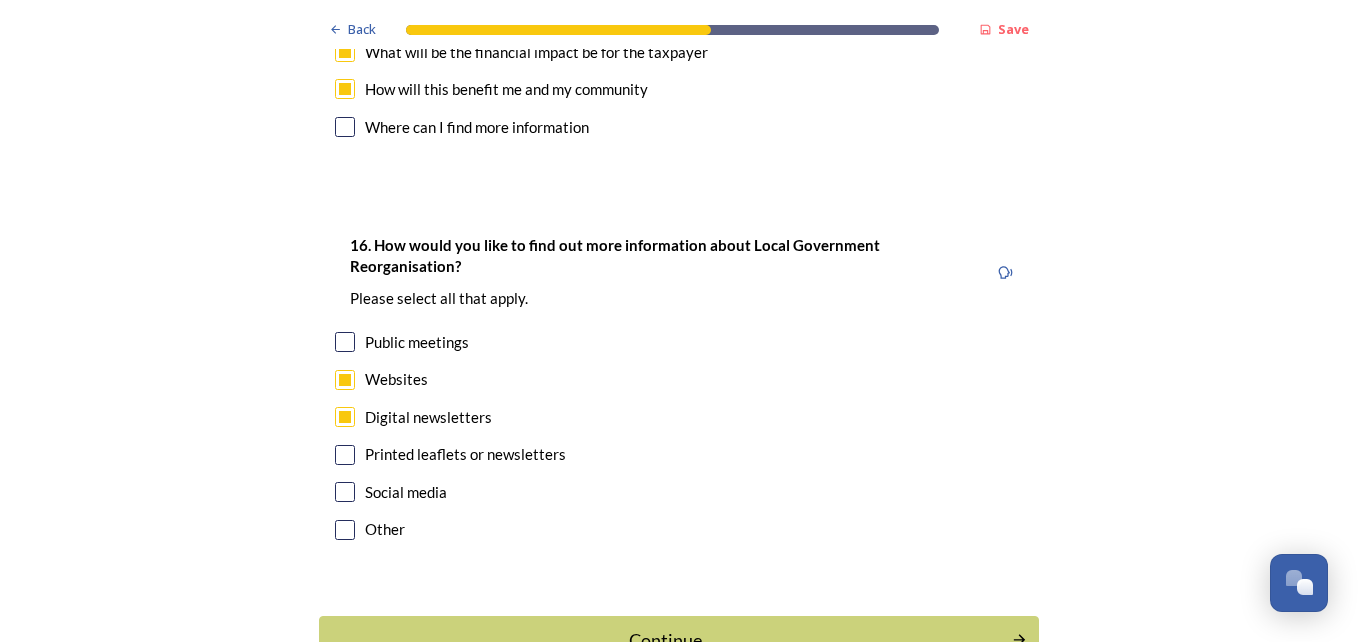 click at bounding box center [345, 492] 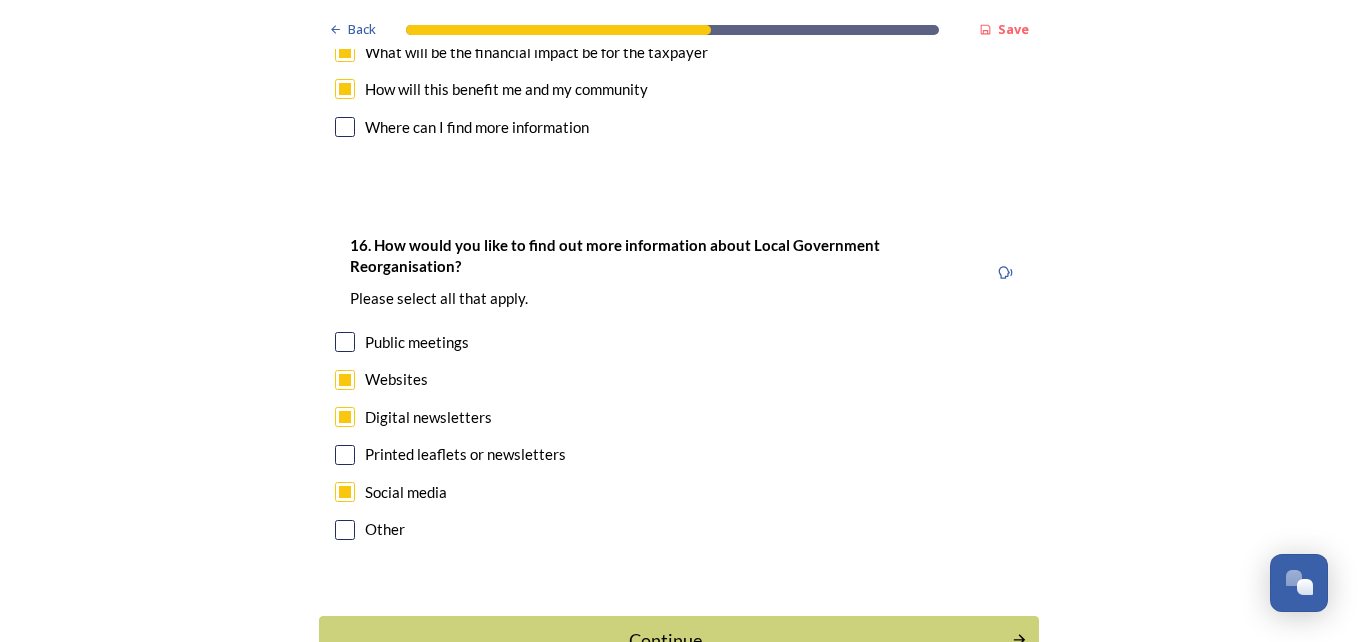 click at bounding box center [345, 492] 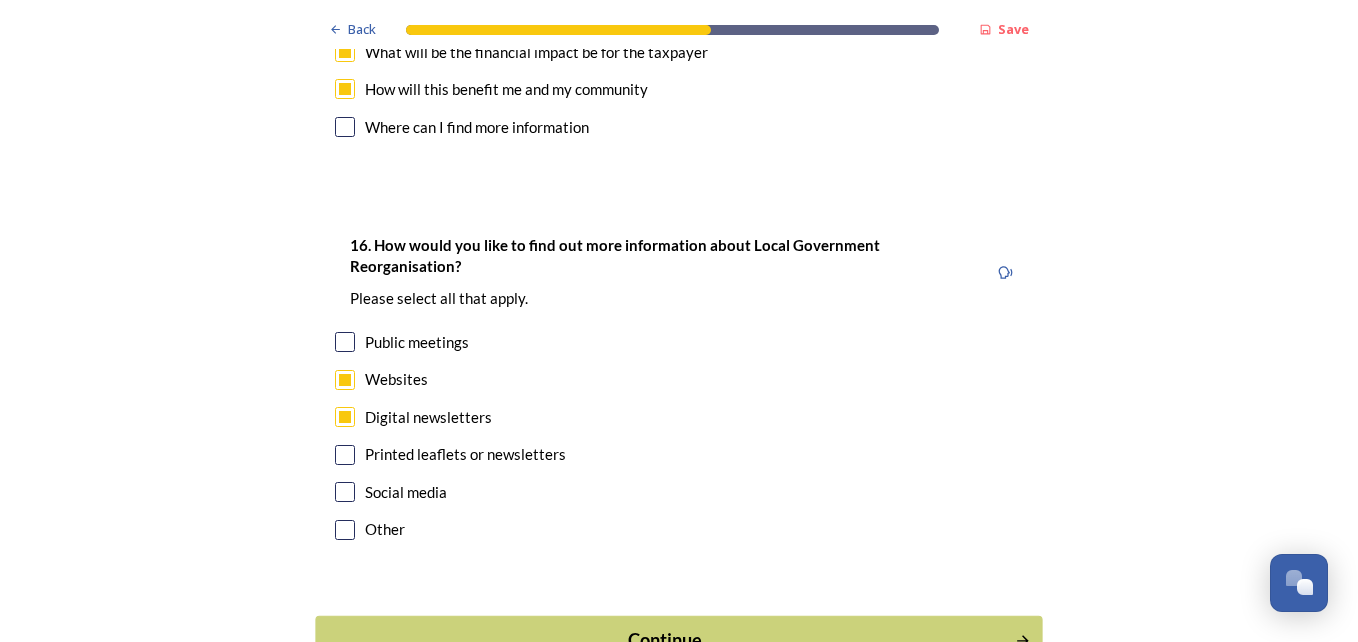 click on "Continue" at bounding box center (665, 640) 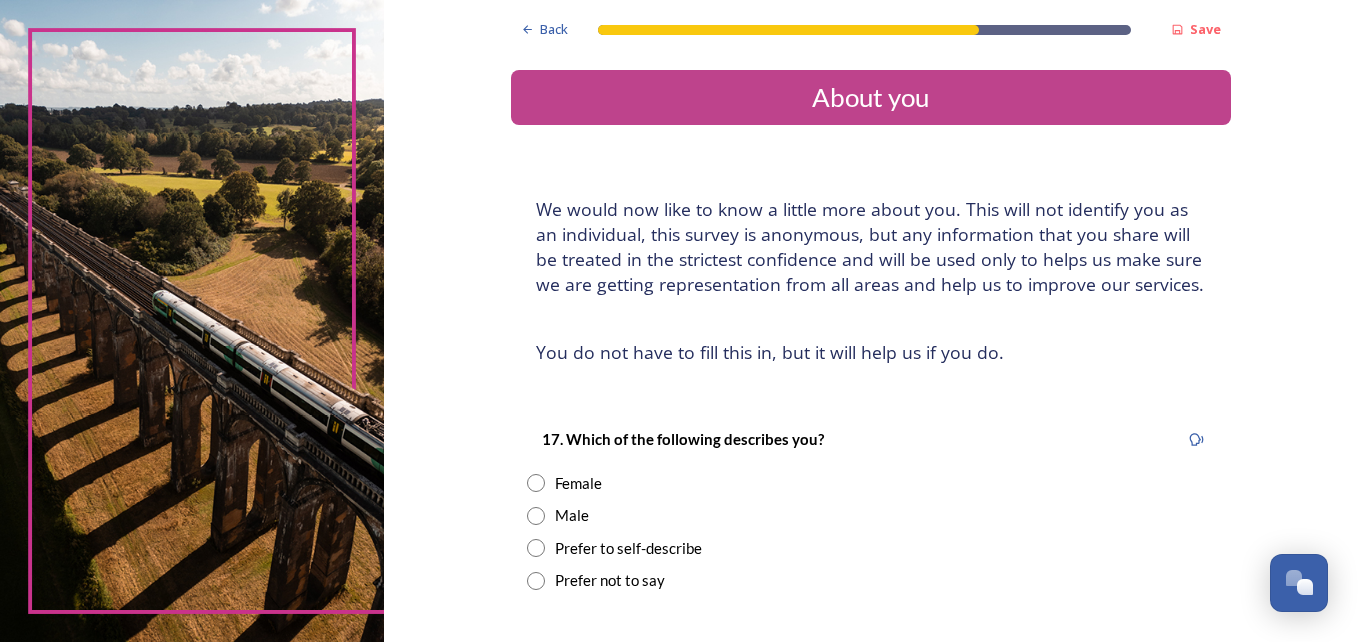 click at bounding box center (536, 516) 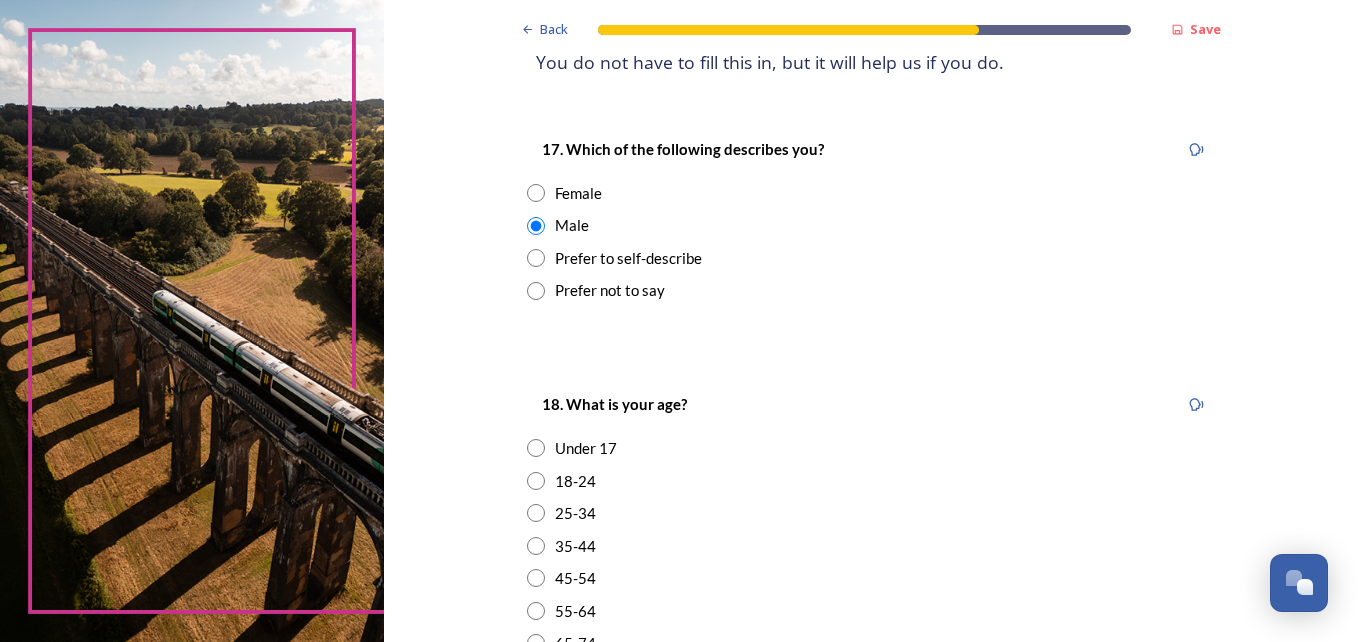 scroll, scrollTop: 345, scrollLeft: 0, axis: vertical 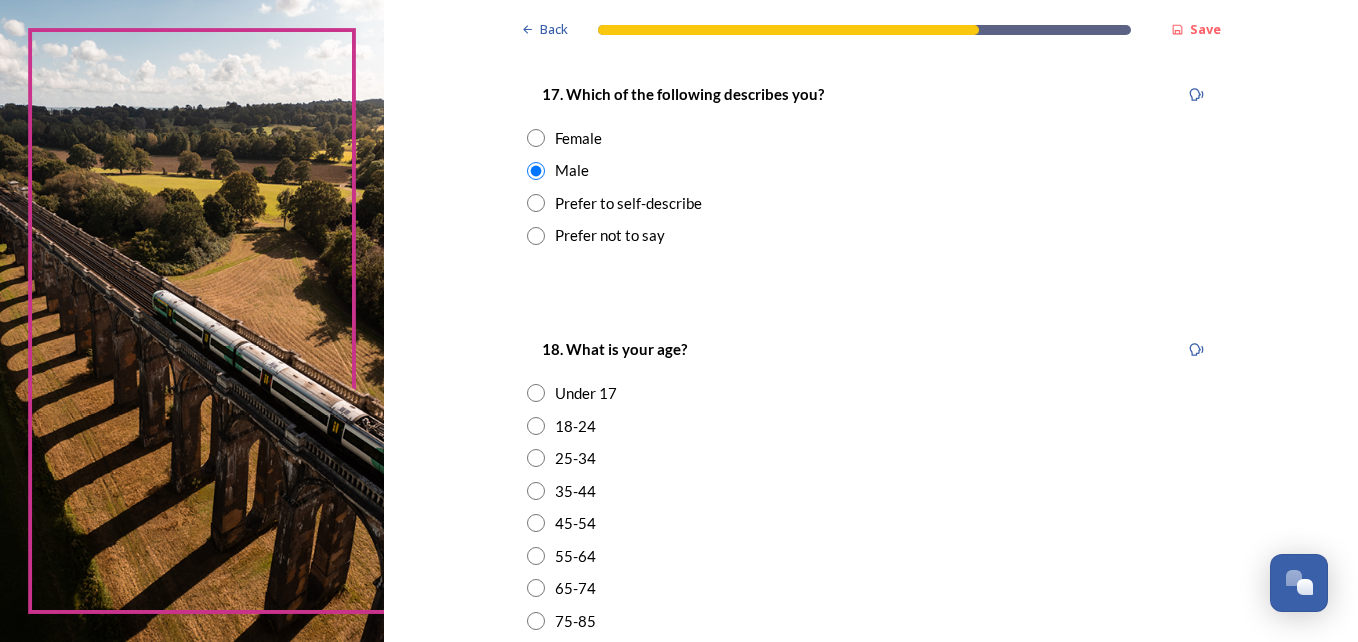 click at bounding box center [536, 588] 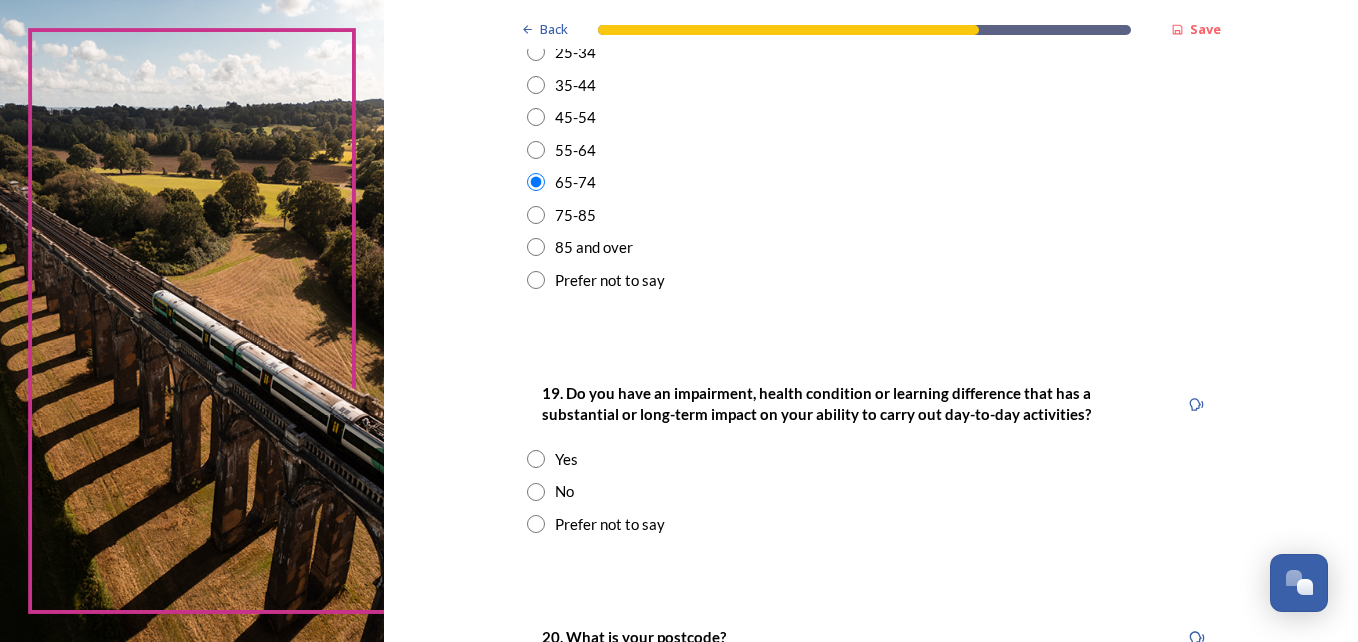 scroll, scrollTop: 856, scrollLeft: 0, axis: vertical 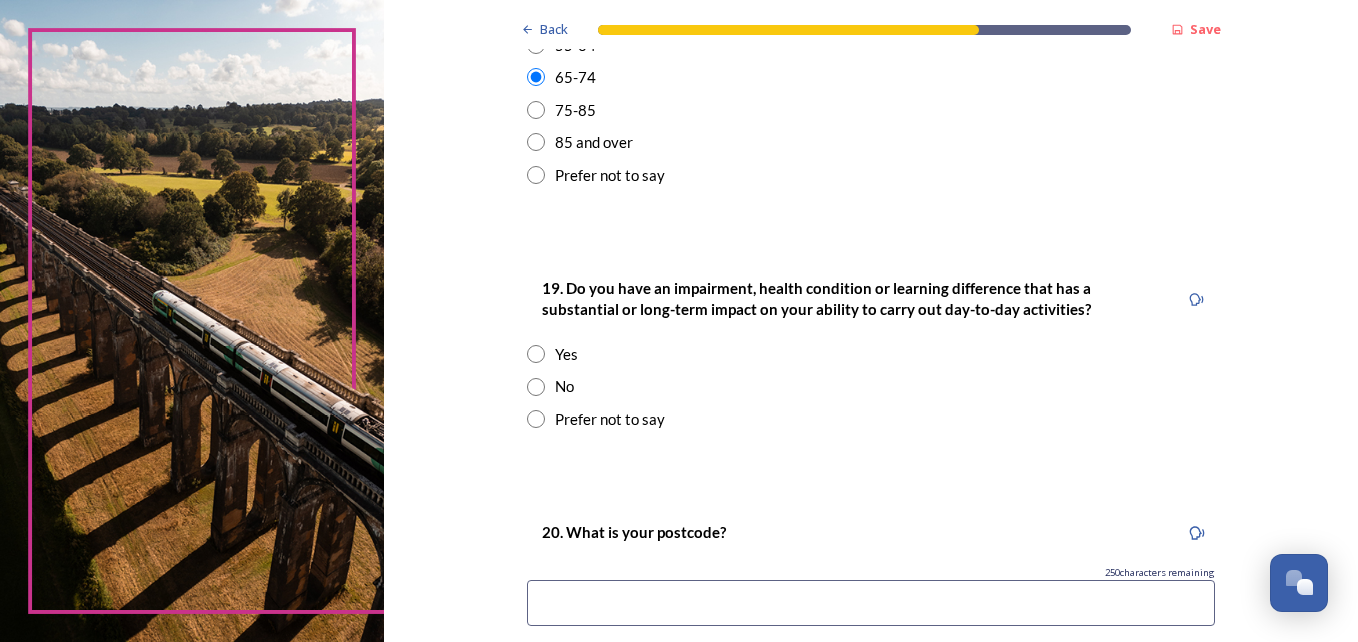 click at bounding box center (536, 387) 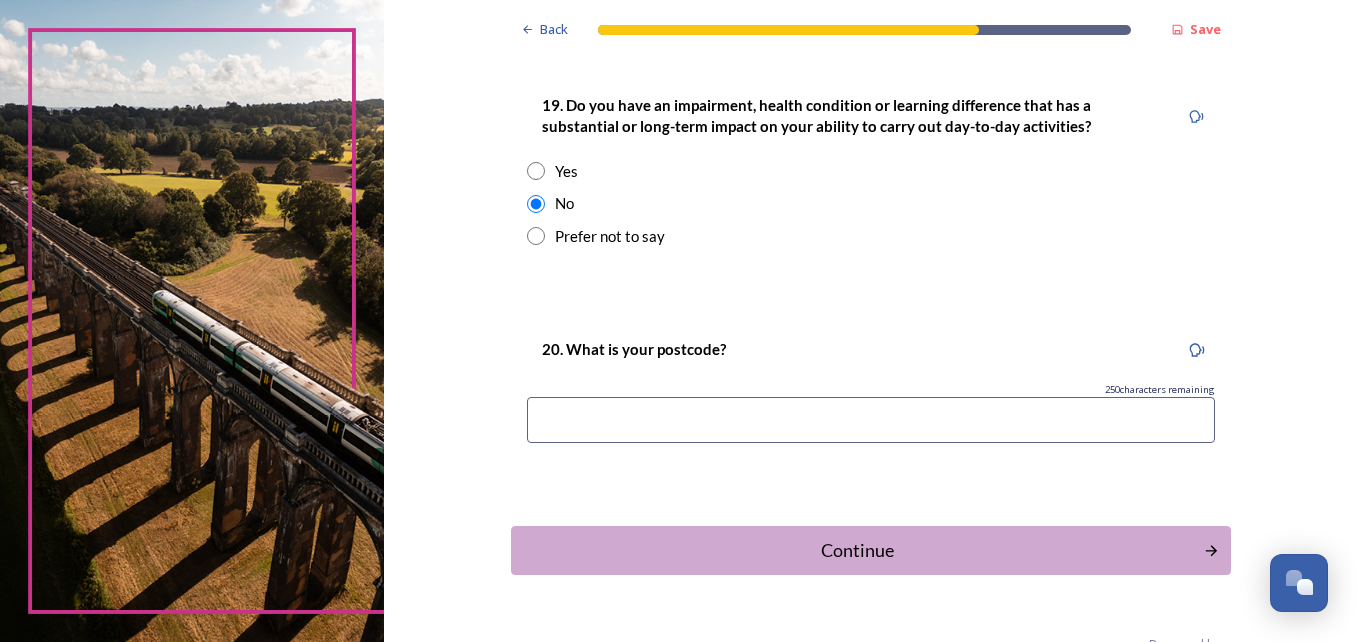 scroll, scrollTop: 1033, scrollLeft: 0, axis: vertical 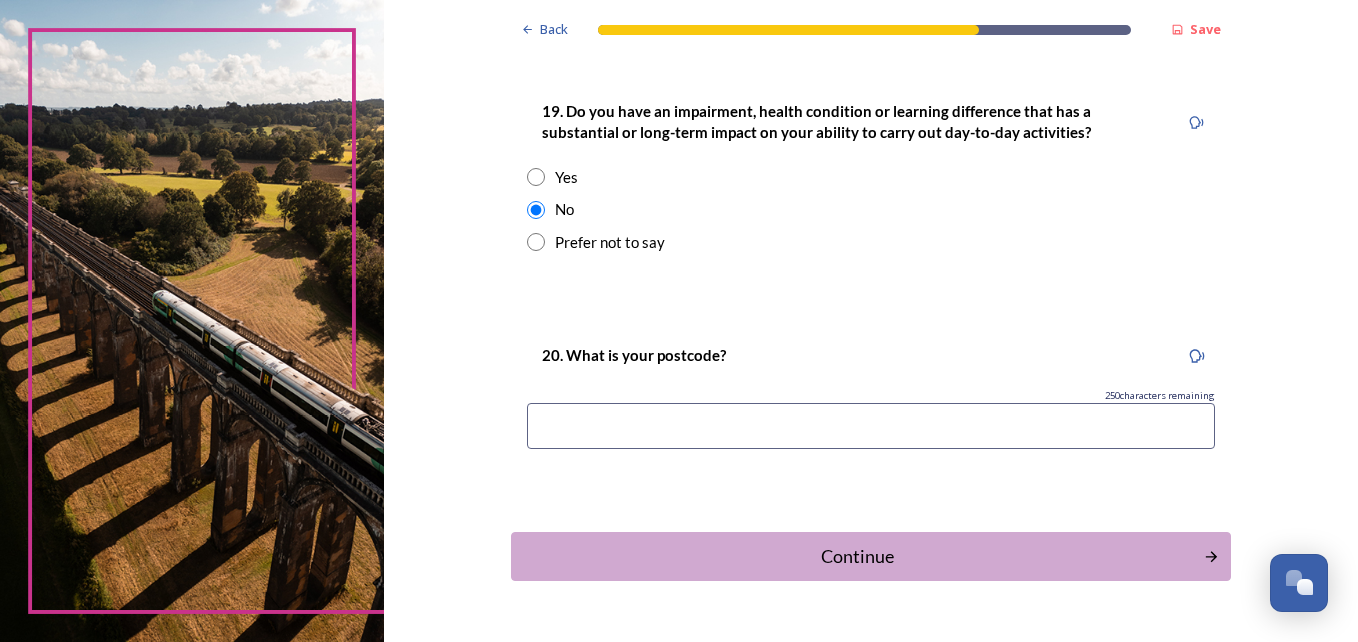 click at bounding box center [871, 426] 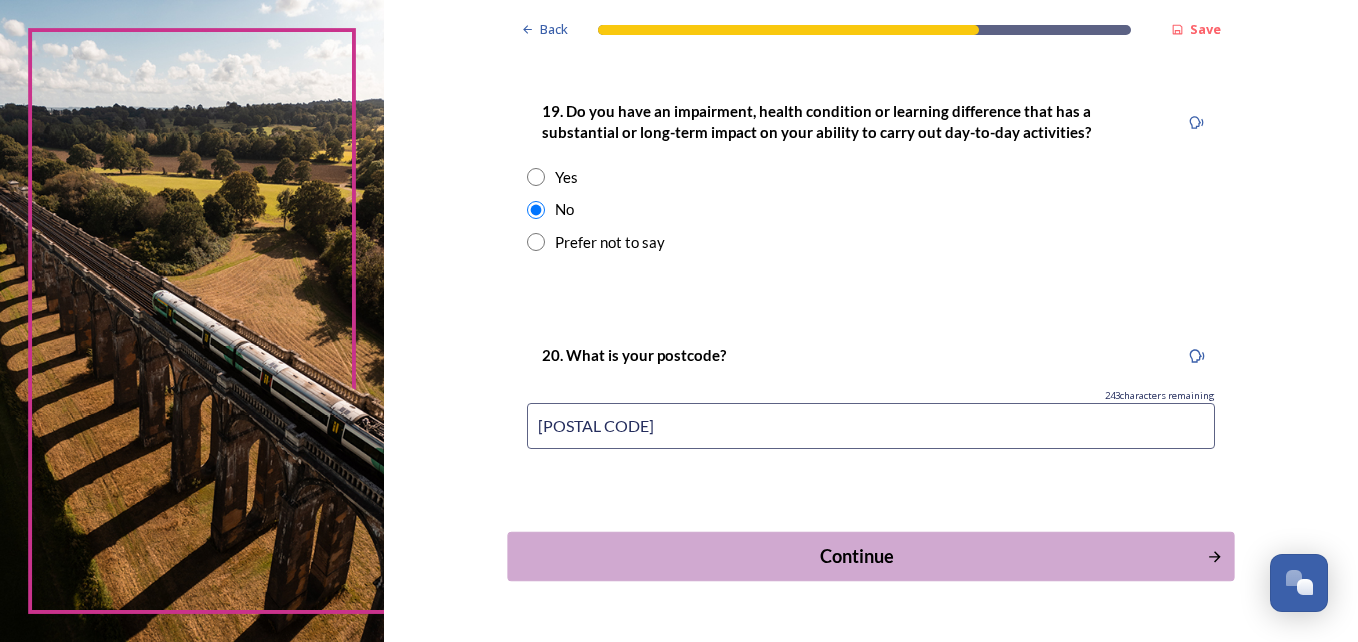 type on "[POSTAL CODE]" 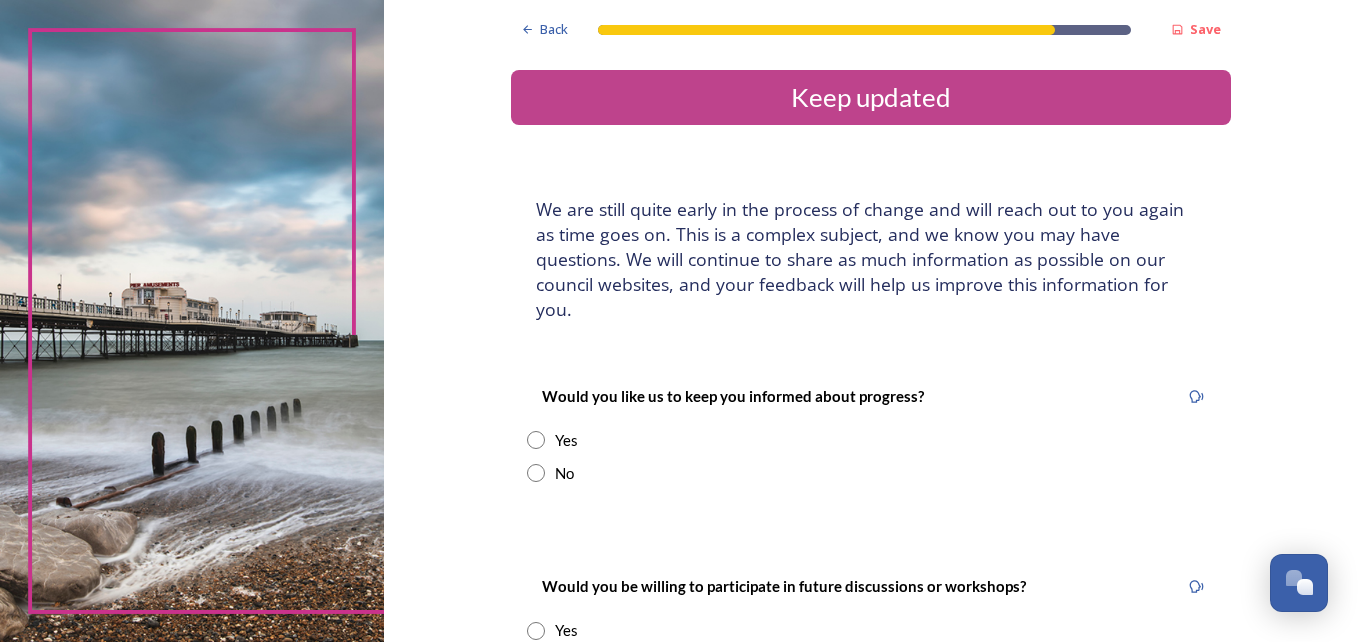 click at bounding box center [536, 440] 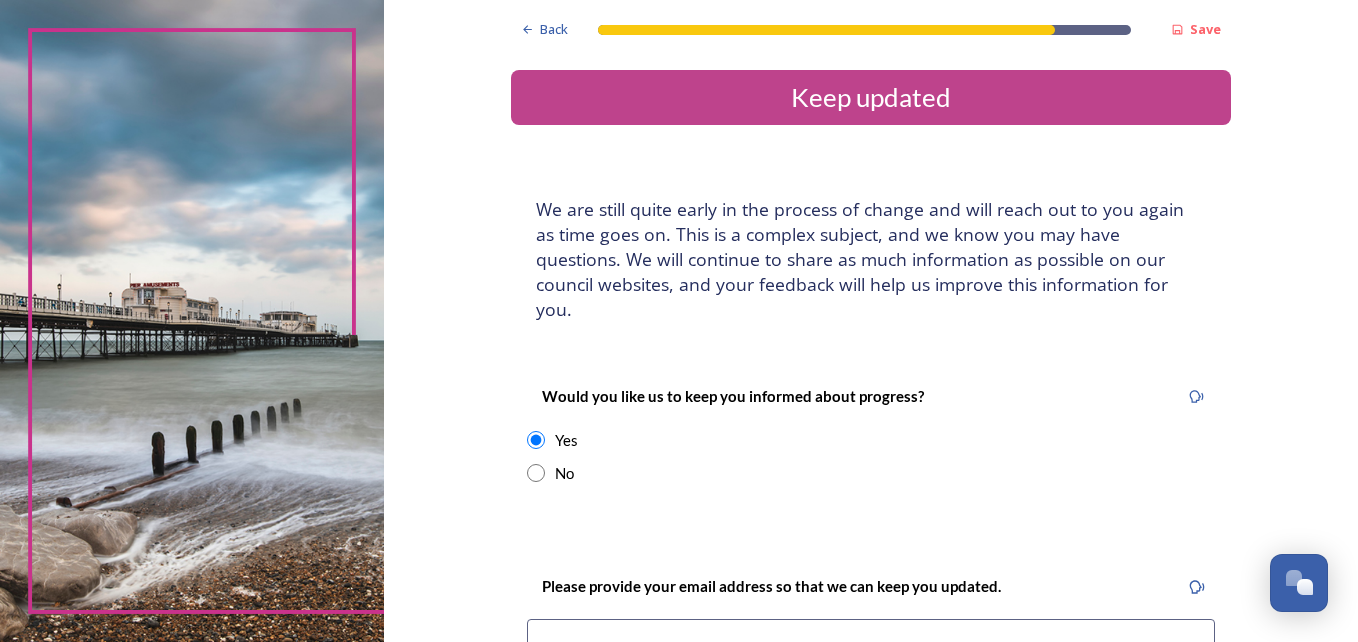 click at bounding box center [871, 642] 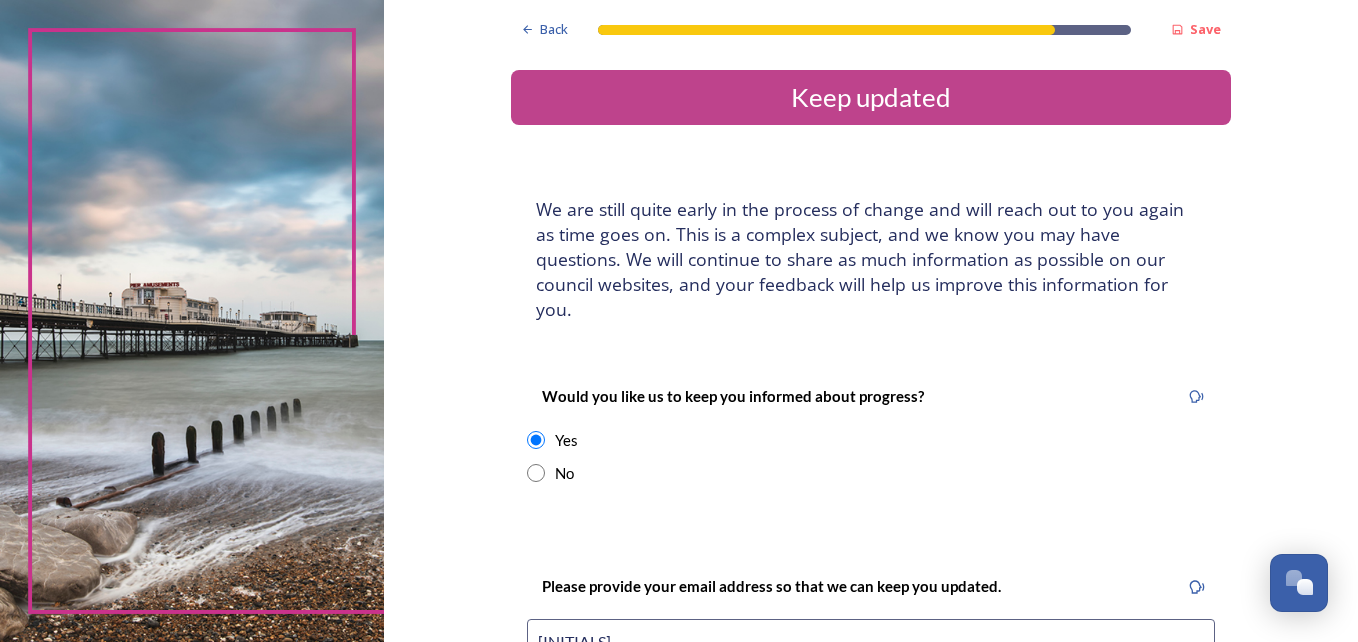 type on "rj.frontroom@[EXAMPLE.COM]" 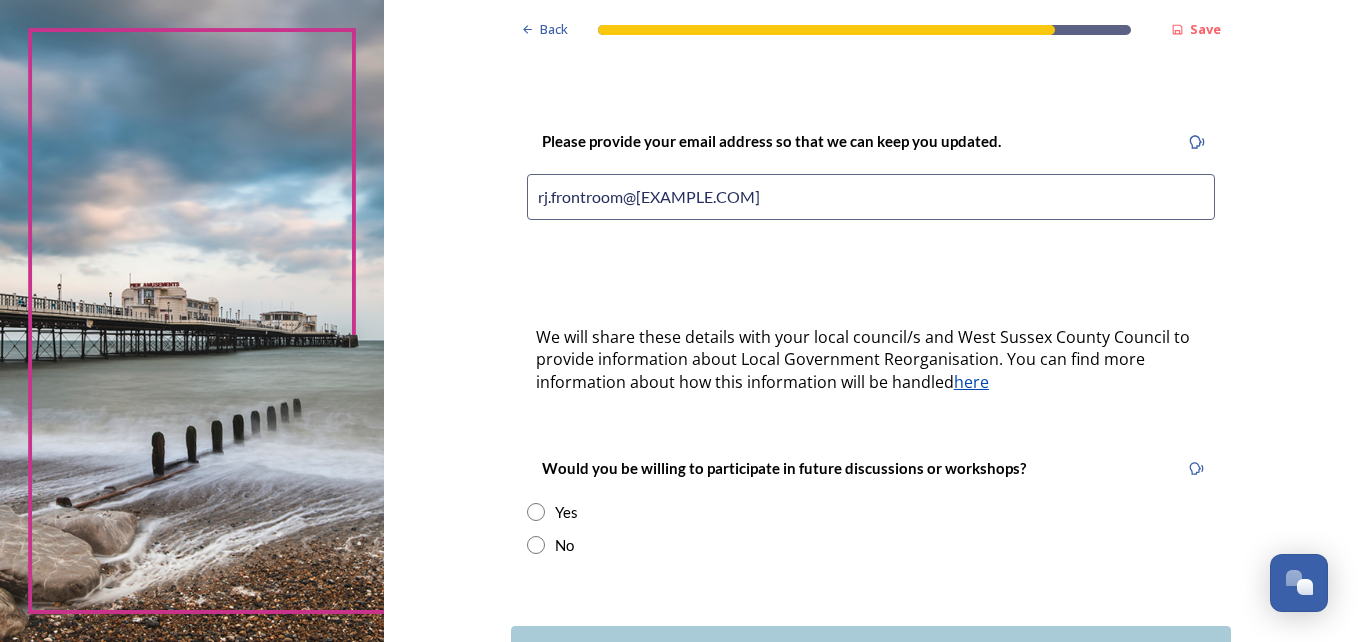 scroll, scrollTop: 453, scrollLeft: 0, axis: vertical 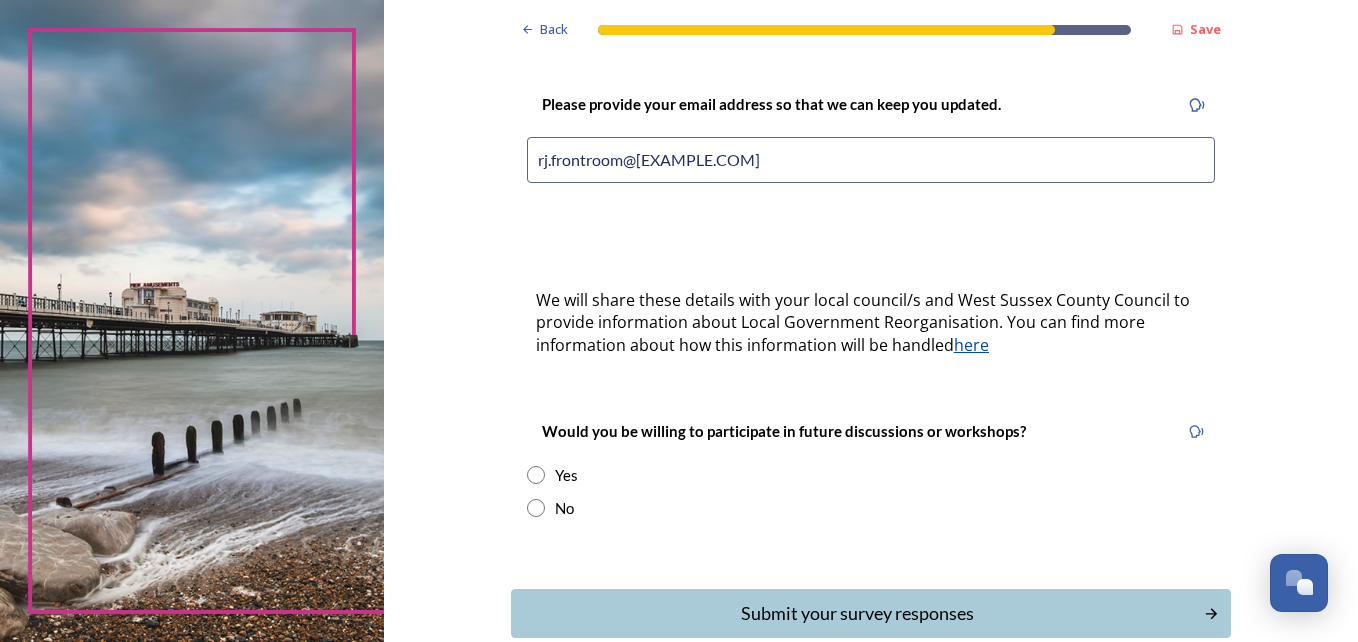 click at bounding box center (536, 475) 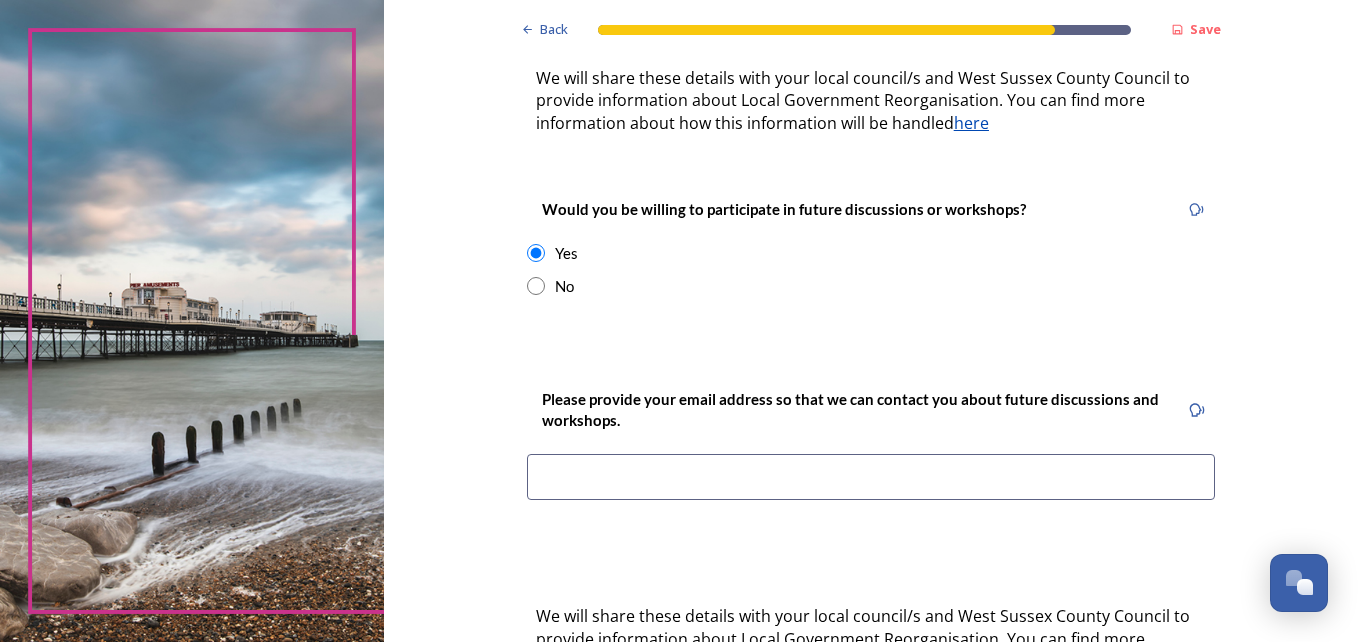 scroll, scrollTop: 712, scrollLeft: 0, axis: vertical 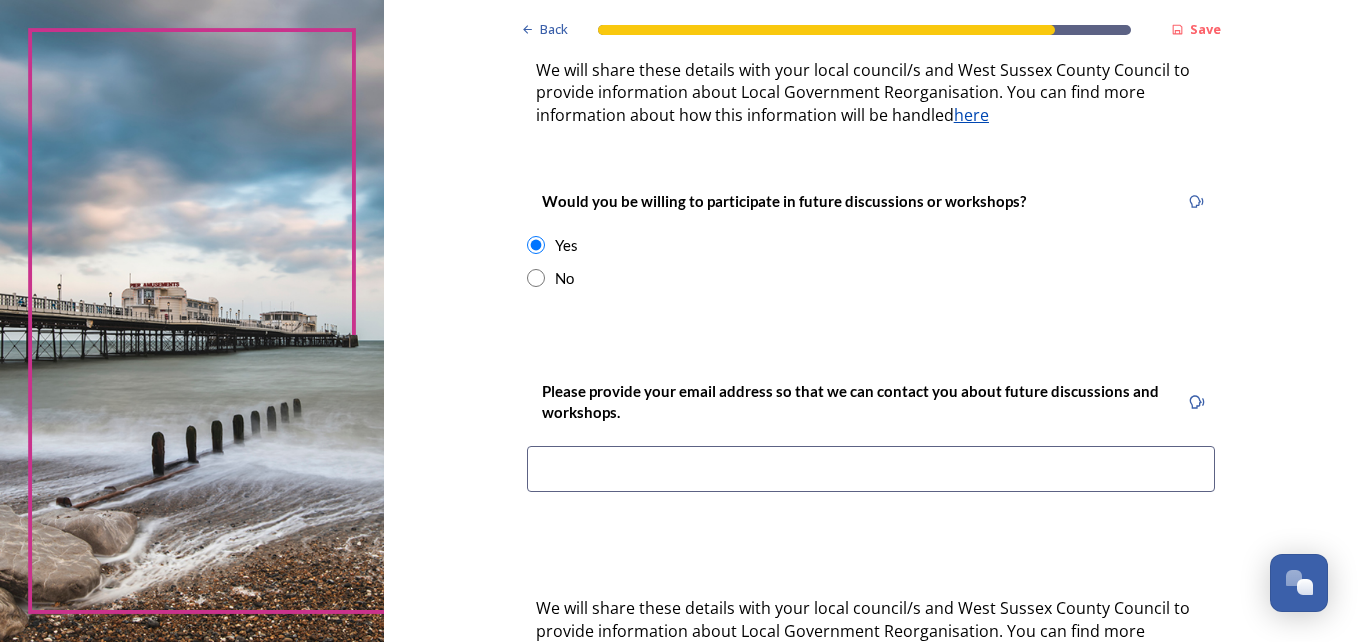 click at bounding box center [871, 469] 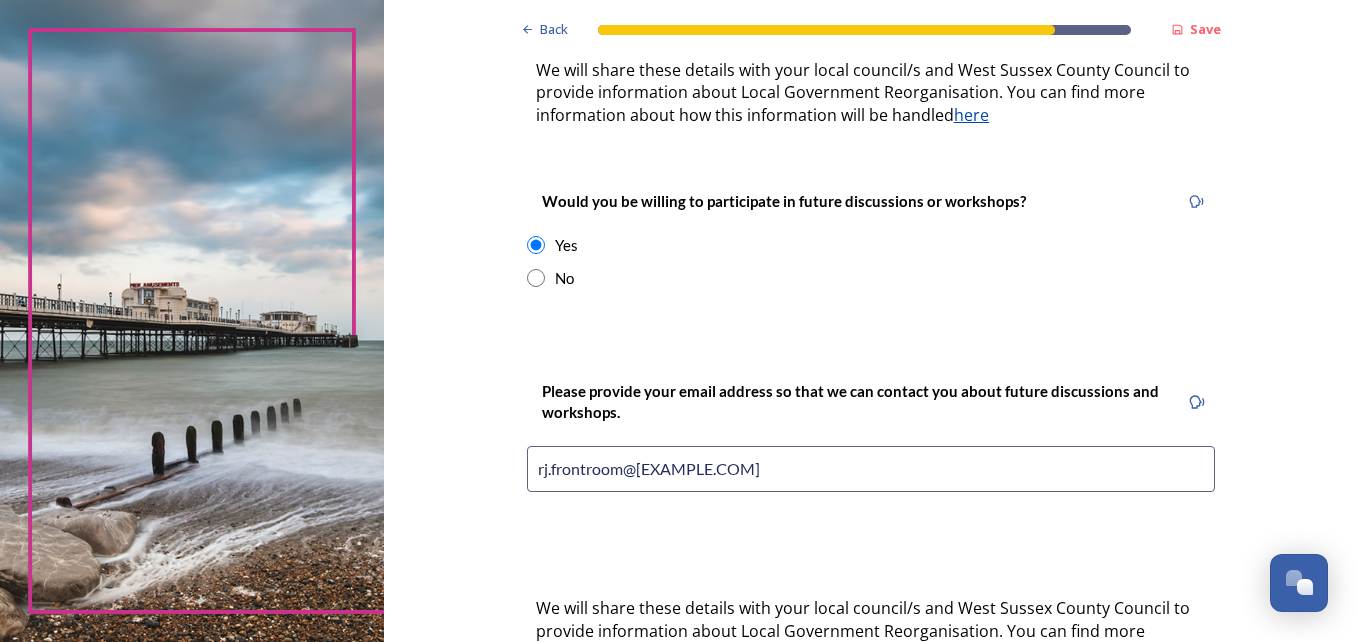 click on "Back Save Keep updated We are still quite early in the process of change and will reach out to you again as time goes on. This is a complex subject, and we know you may have questions. We will continue to share as much information as possible on our council websites, and your feedback will help us improve this information for you. Would you like us to keep you informed about progress? Yes No Please provide your email address so that we can keep you updated. [EMAIL] We will share these details with your local council/s and [STATE] to provide information about Local Government Reorganisation. You can find more information about how this information will be handled  here Would you be willing to participate in future discussions or workshops? Yes No Please provide your email address so that we can contact you about future discussions and workshops. [EMAIL] here Submit your survey responses   Back Powered by" at bounding box center (871, 80) 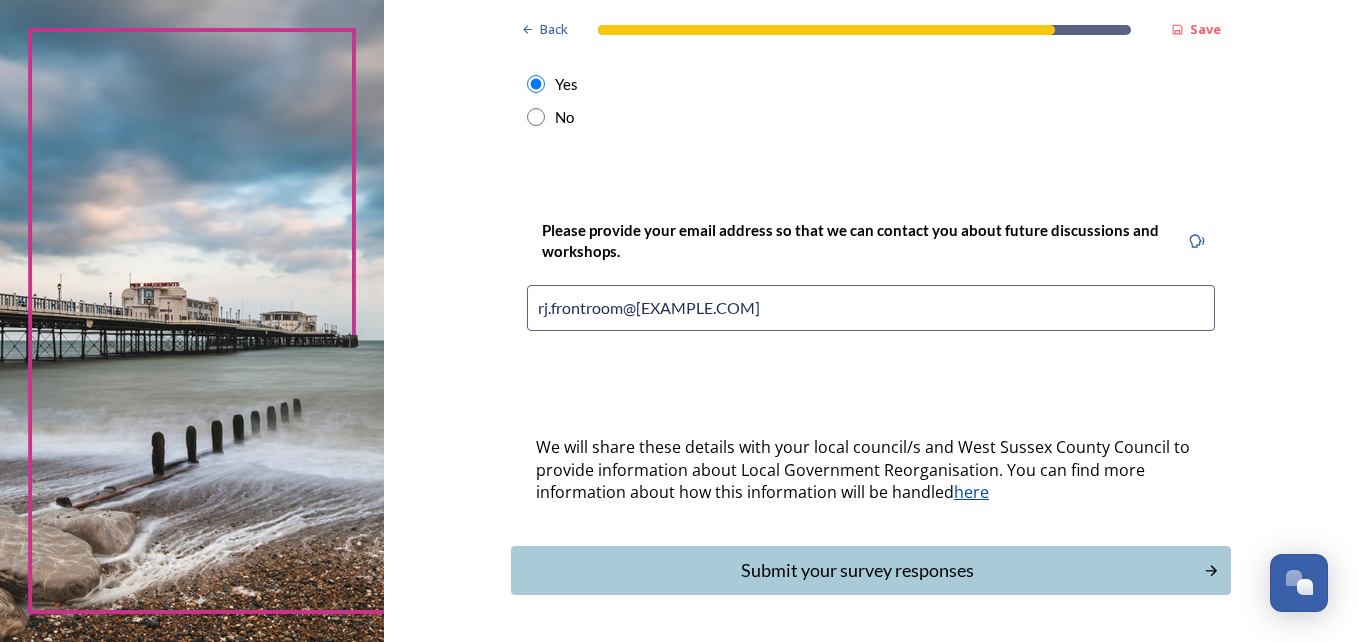scroll, scrollTop: 917, scrollLeft: 0, axis: vertical 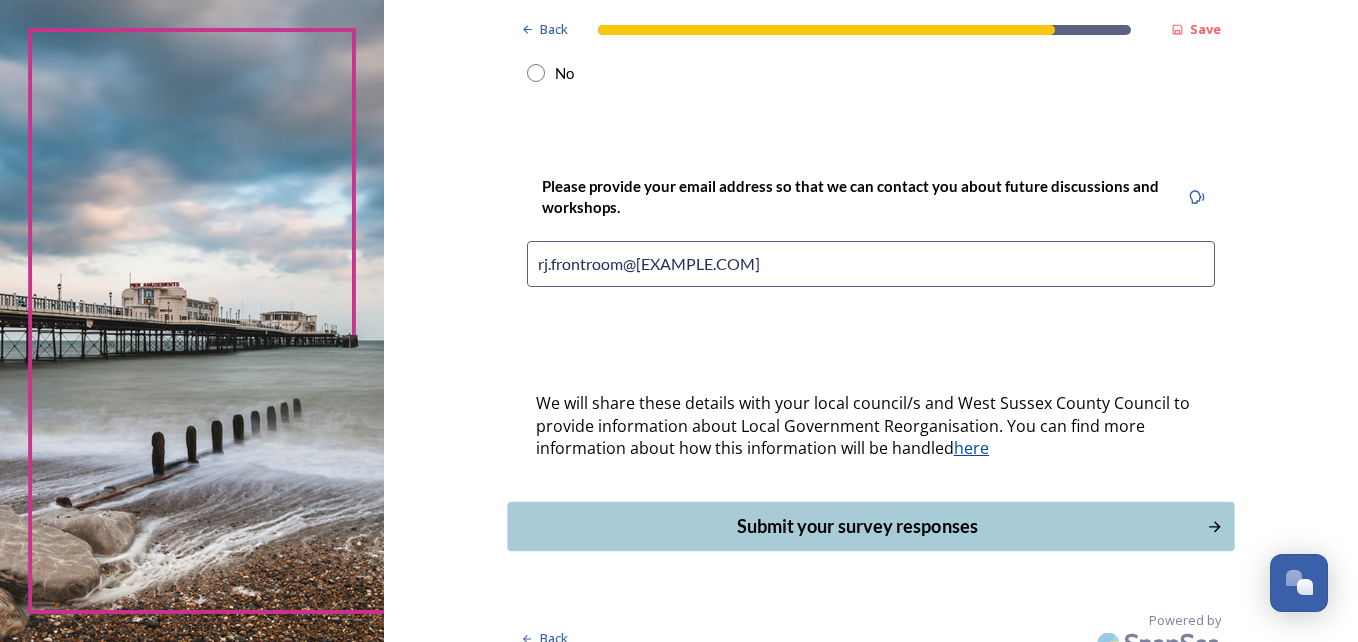 click on "Submit your survey responses" at bounding box center [856, 526] 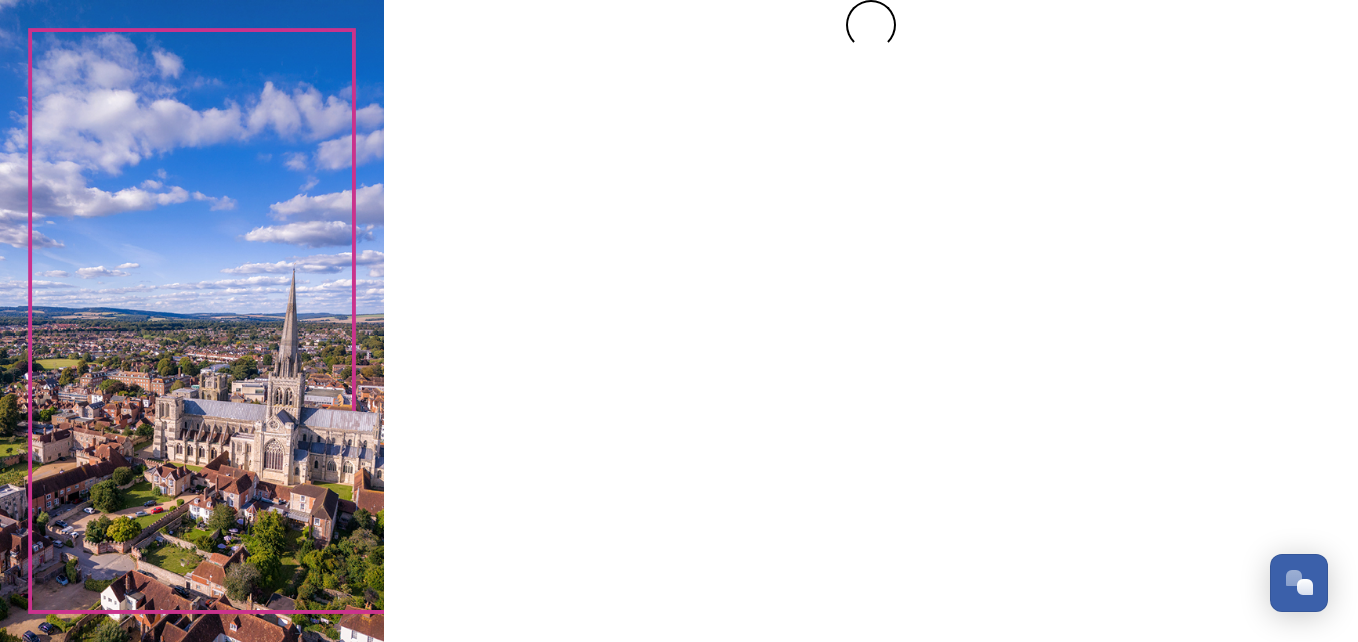 scroll, scrollTop: 0, scrollLeft: 0, axis: both 